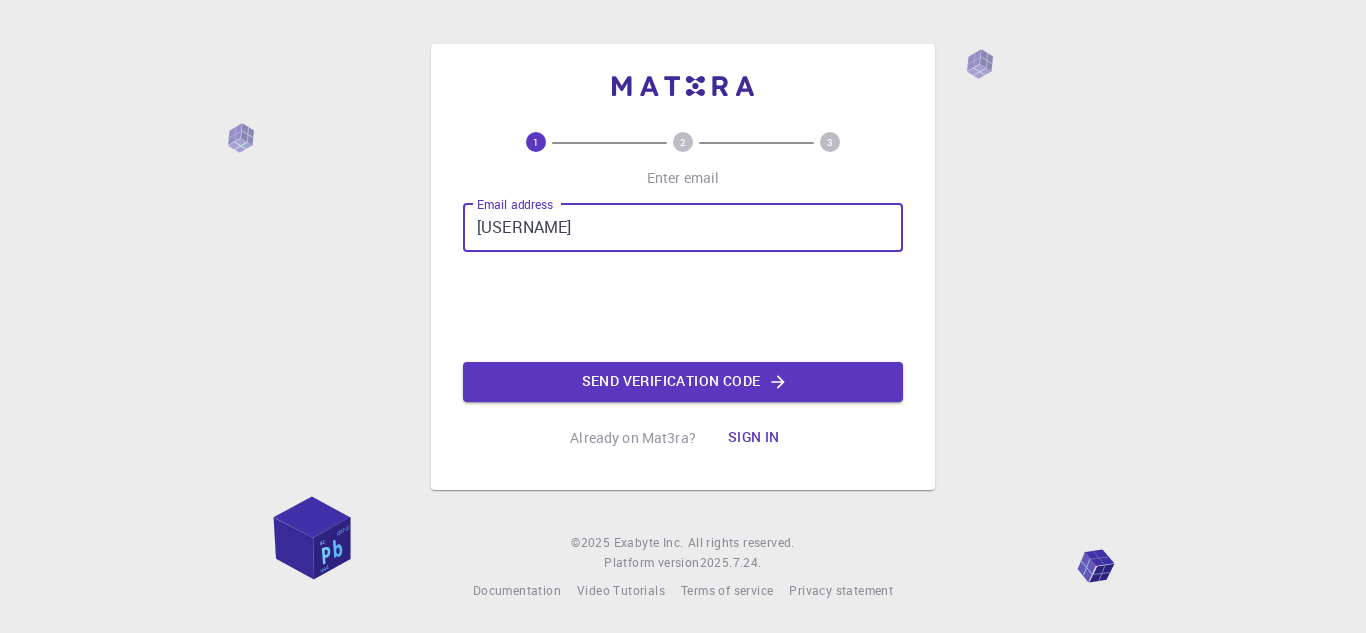 scroll, scrollTop: 0, scrollLeft: 0, axis: both 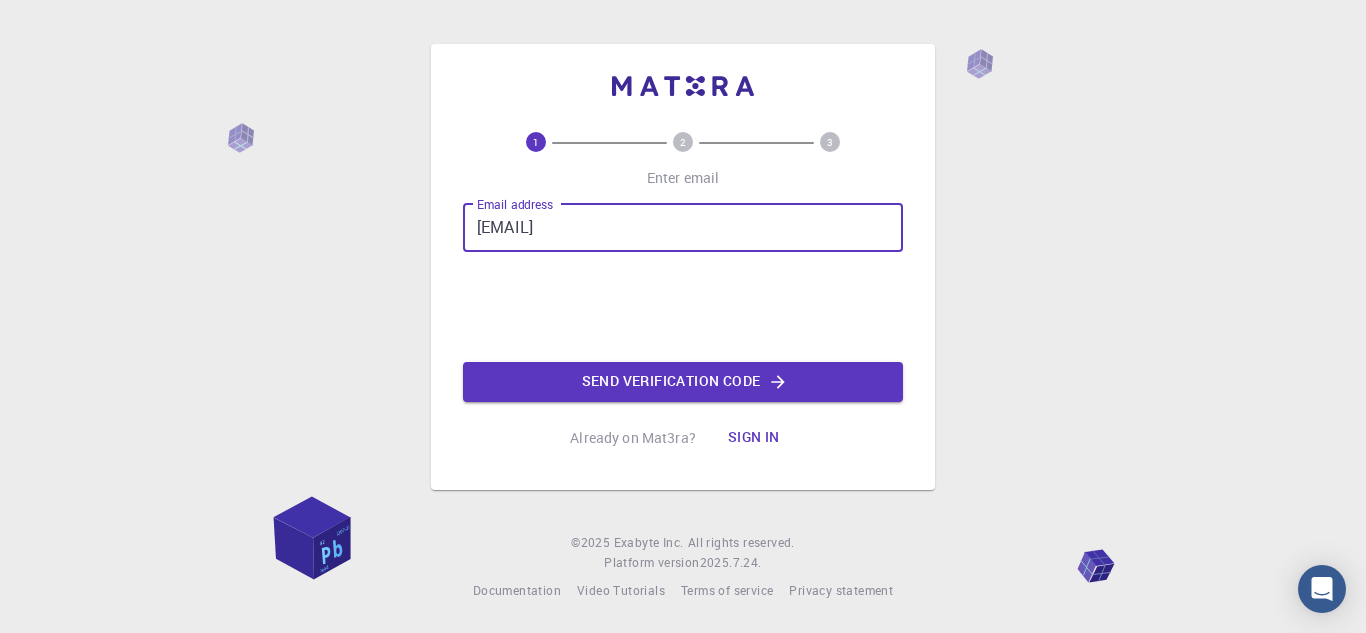 type on "[EMAIL]" 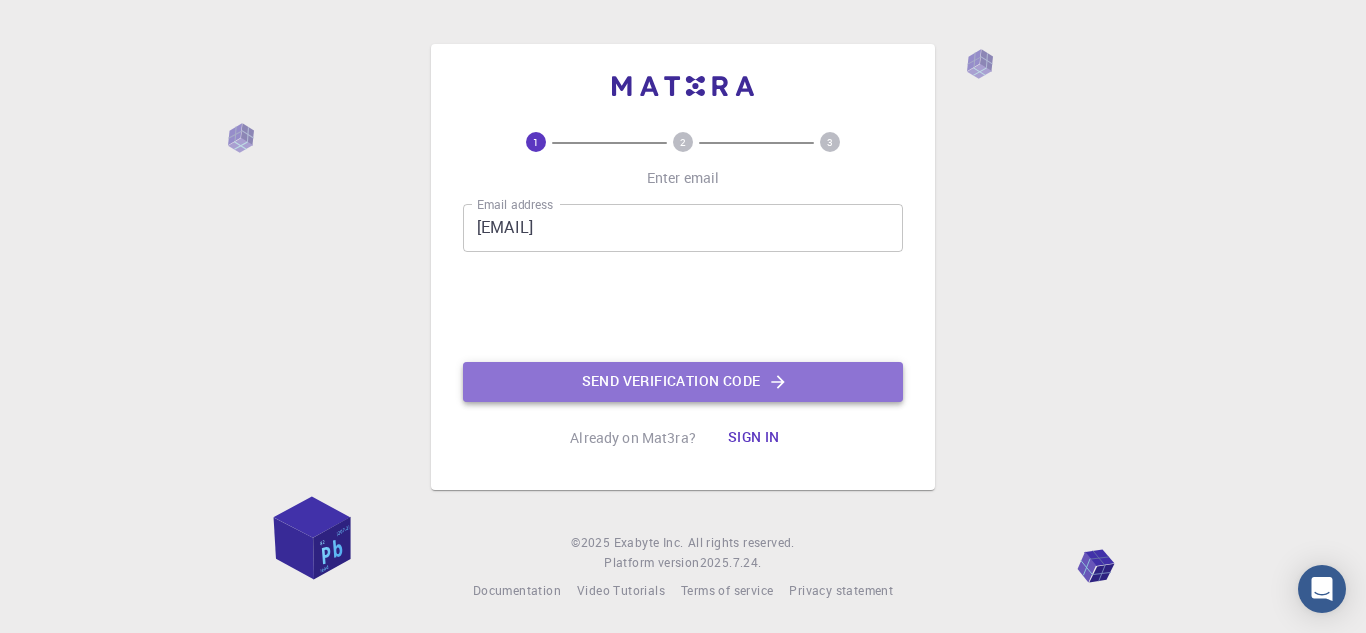 click on "Send verification code" 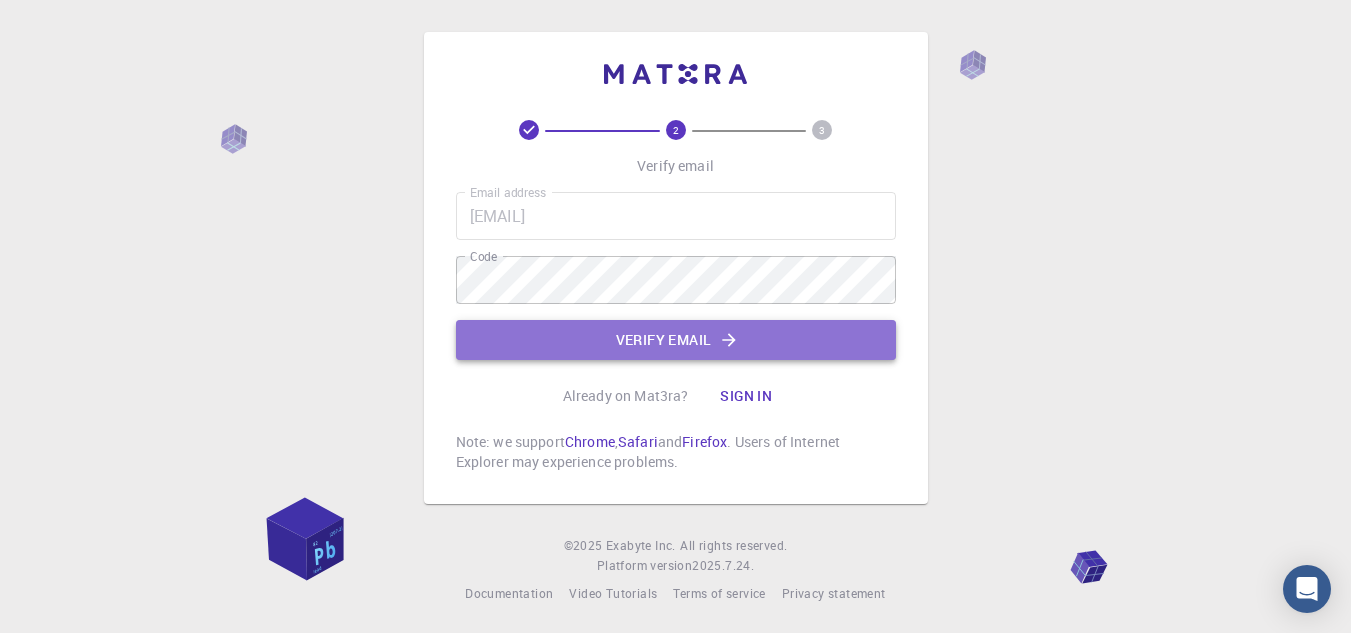 click on "Verify email" 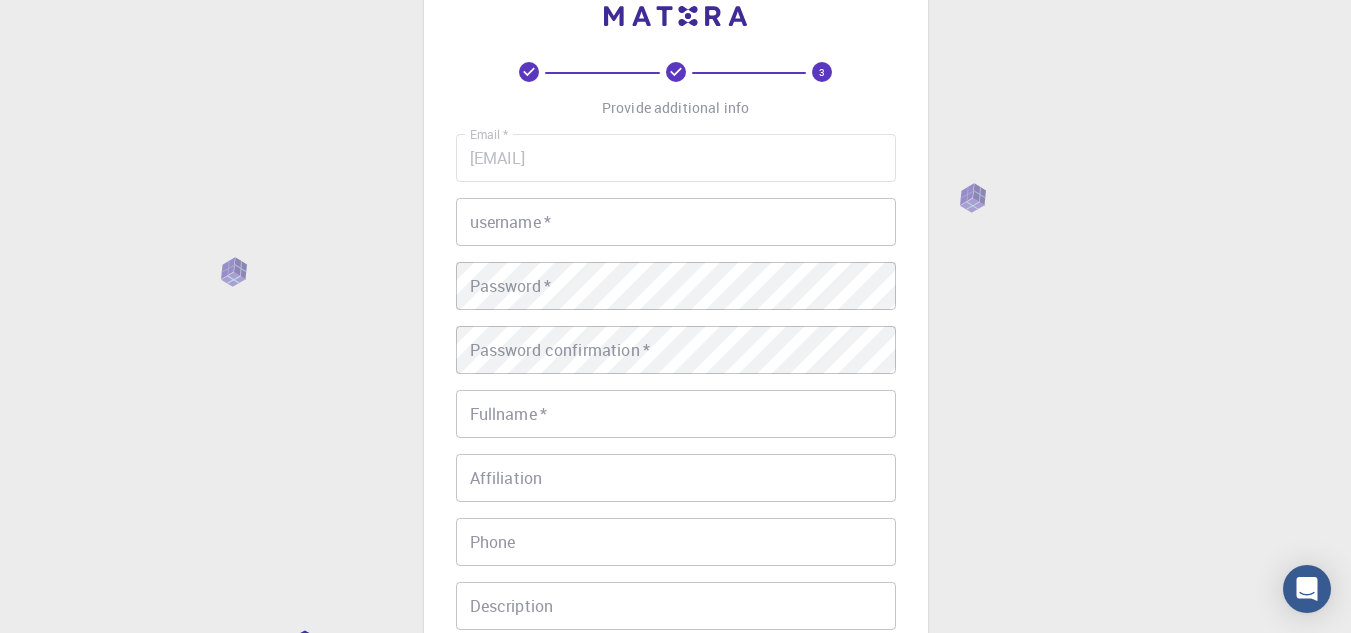 scroll, scrollTop: 0, scrollLeft: 0, axis: both 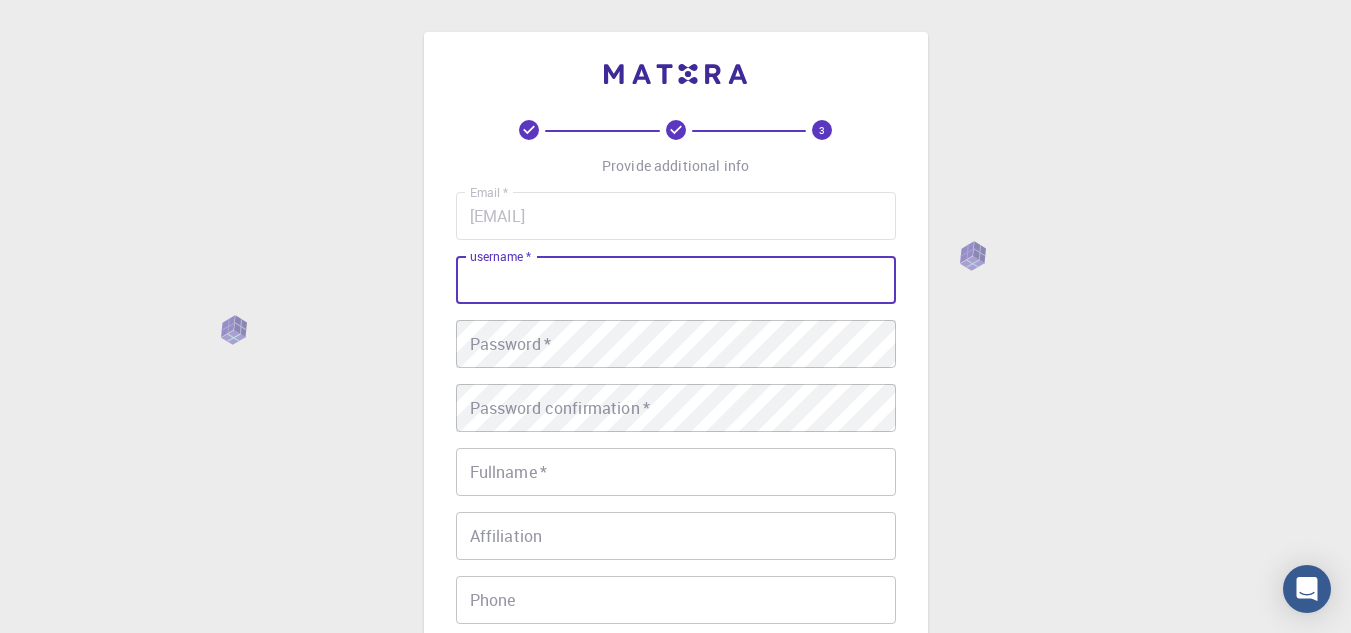 click on "username   *" at bounding box center [676, 280] 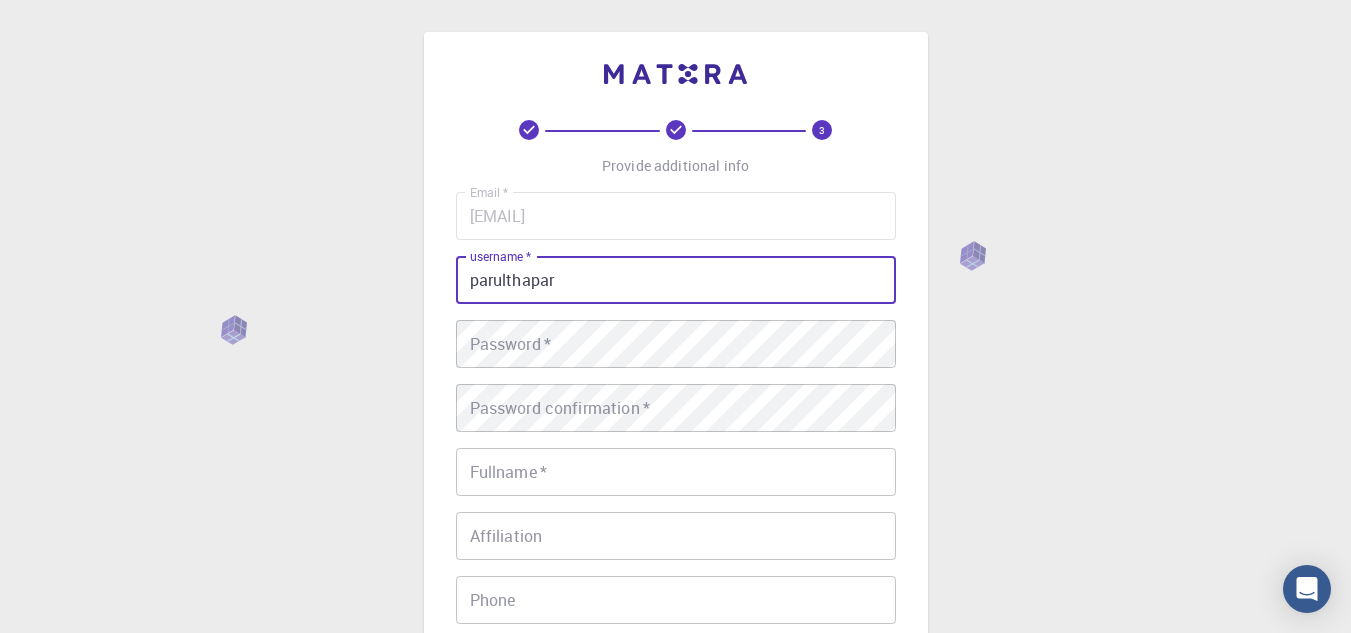 type on "parulthapar" 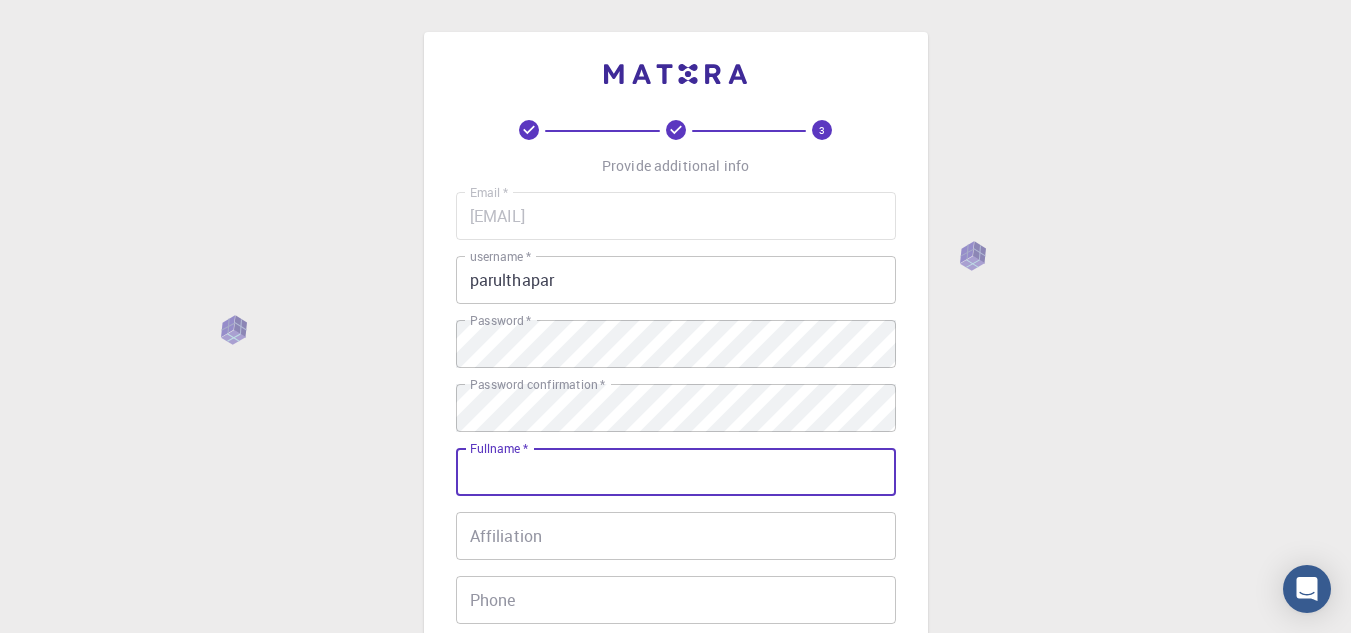 click on "Fullname   *" at bounding box center [676, 472] 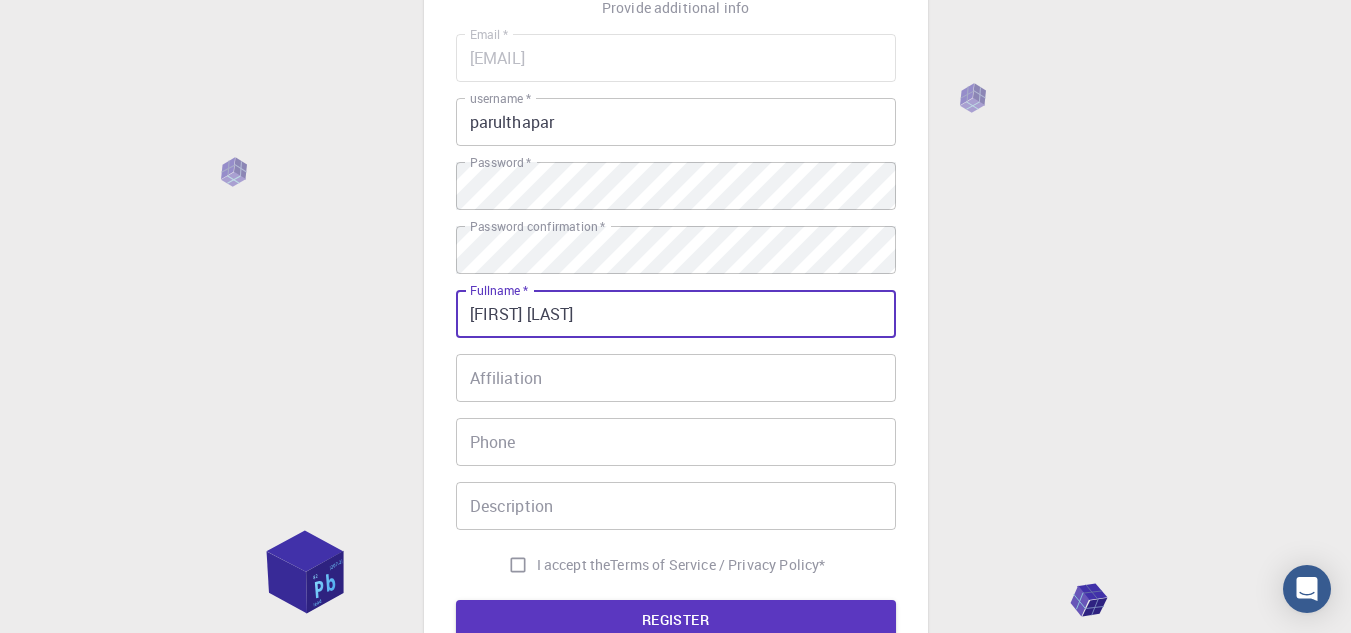 scroll, scrollTop: 193, scrollLeft: 0, axis: vertical 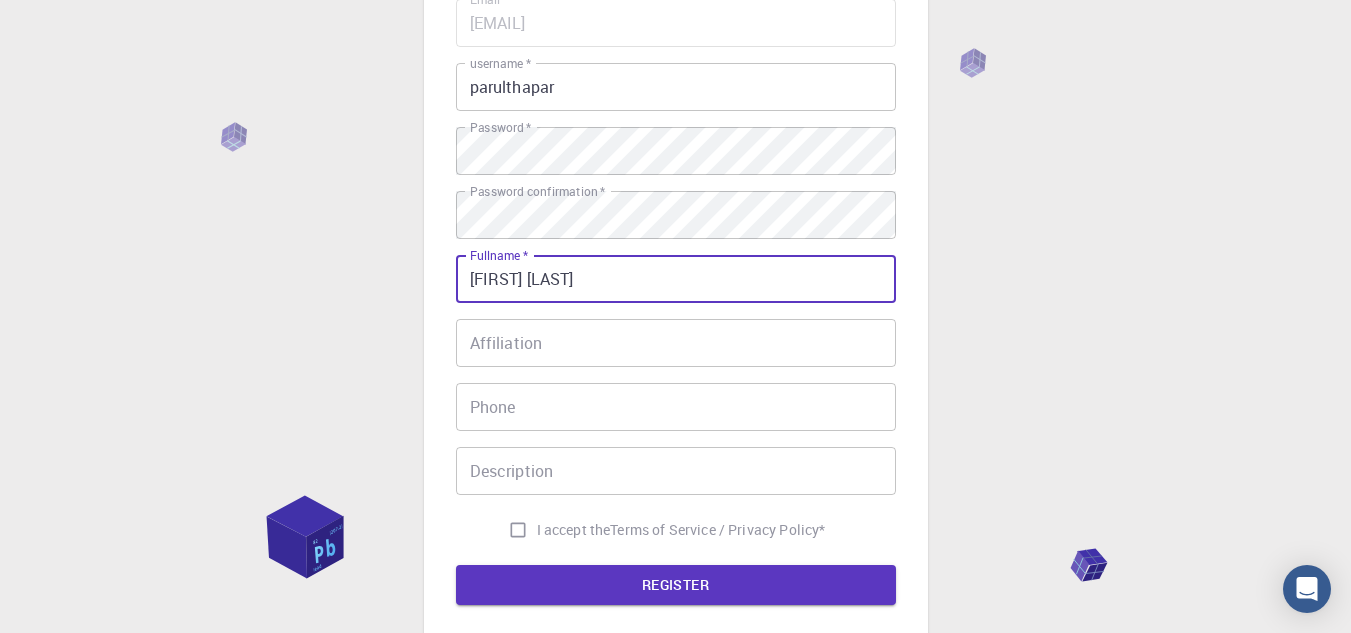 type on "[FIRST] [LAST]" 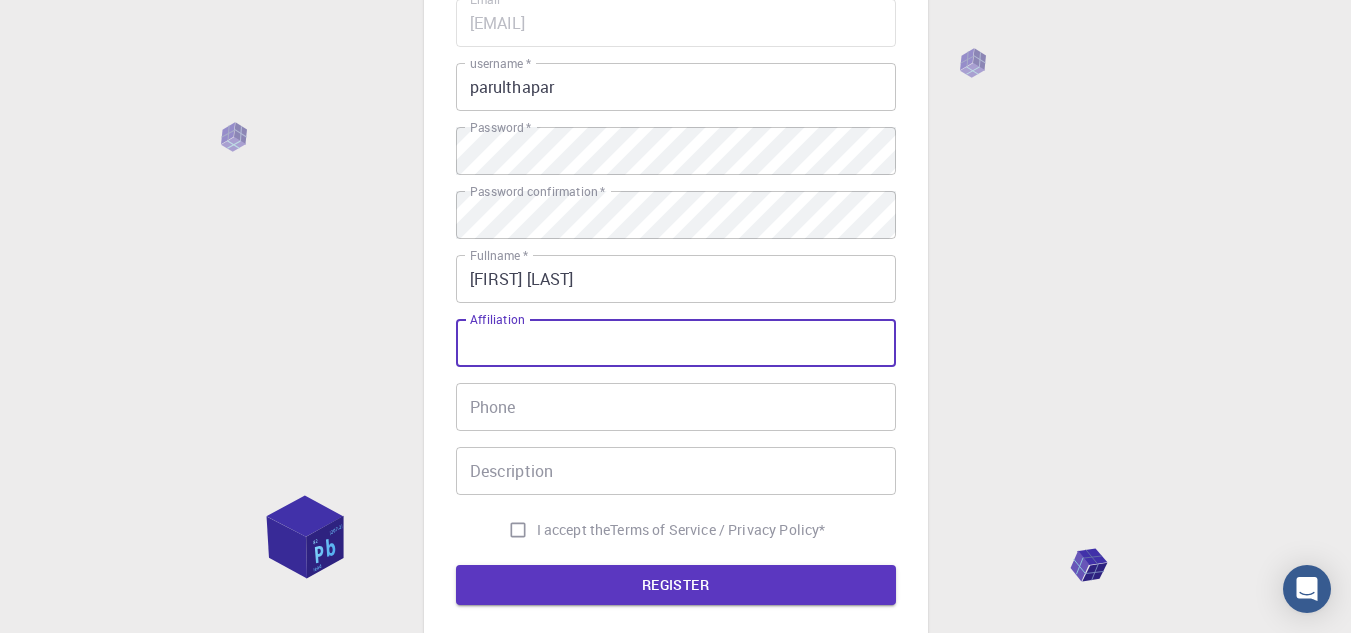 click on "Affiliation" at bounding box center (676, 343) 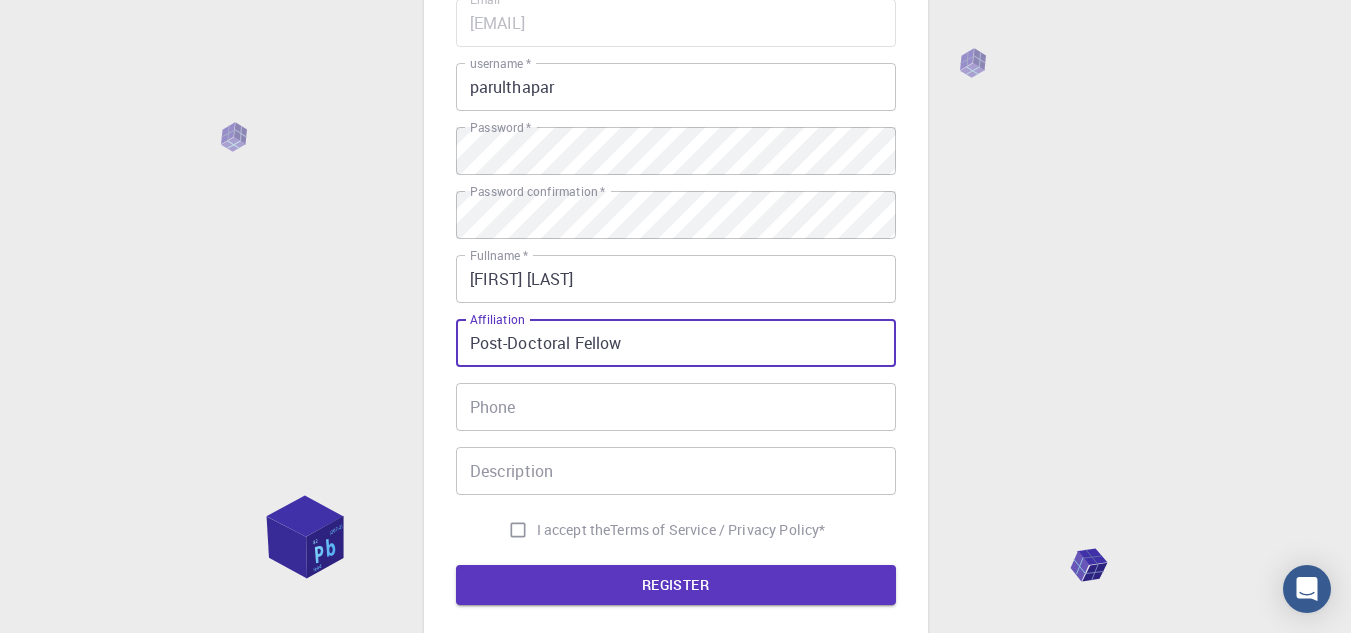 type on "Post-Doctoral Fellow" 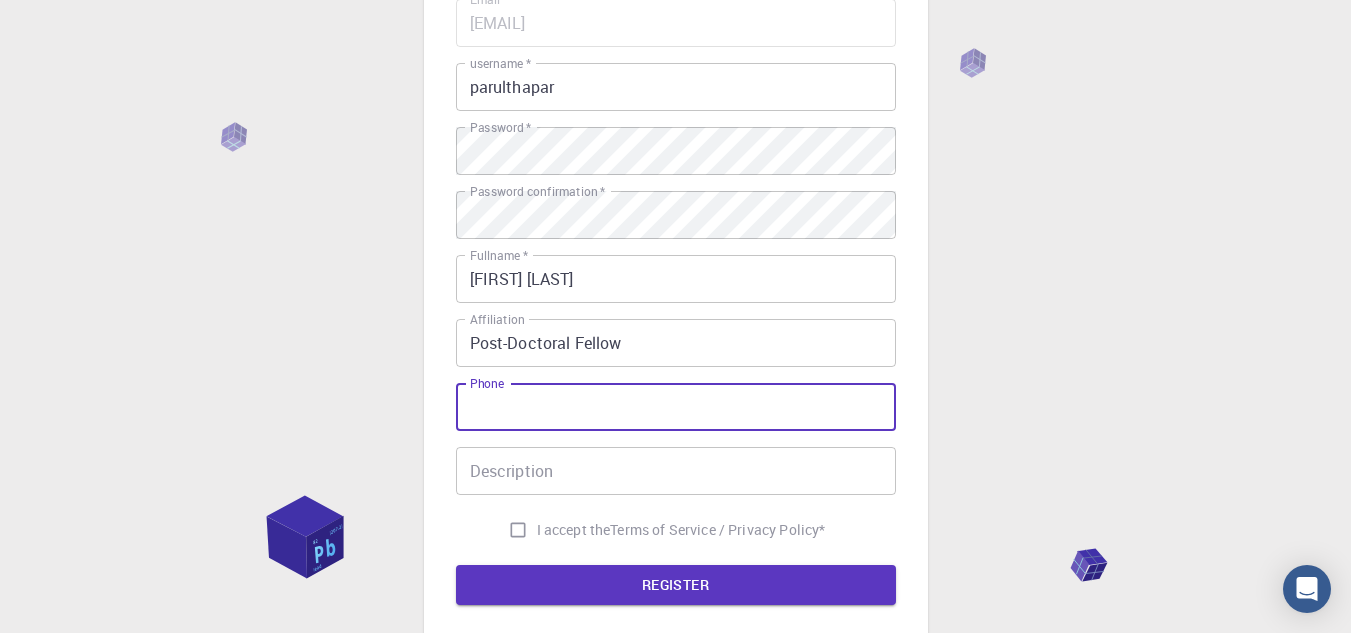 click on "Phone" at bounding box center [676, 407] 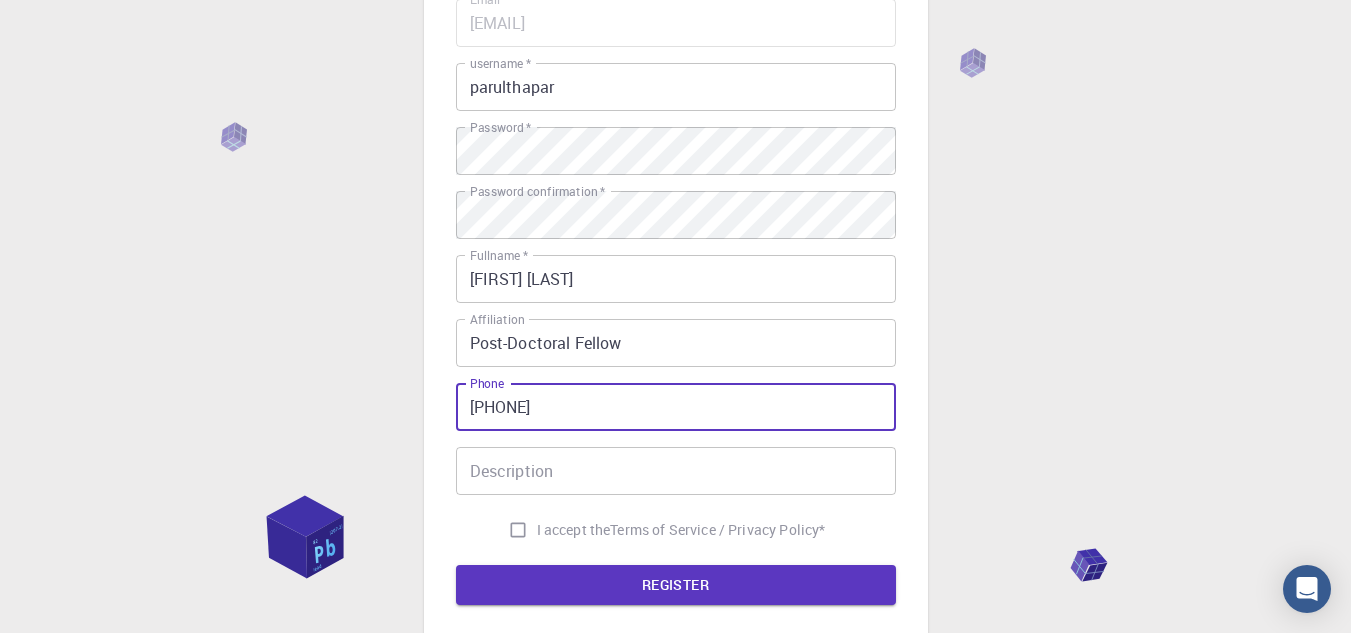 type on "[PHONE]" 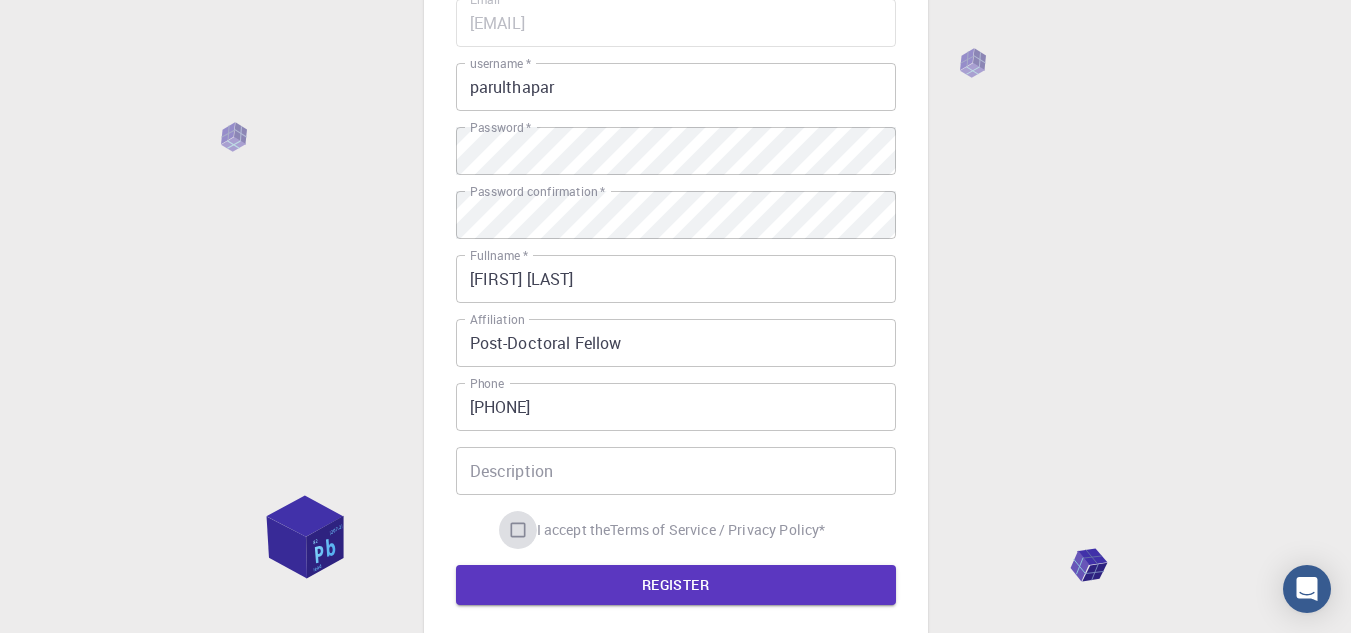 click on "I accept the  Terms of Service / Privacy Policy  *" at bounding box center (518, 530) 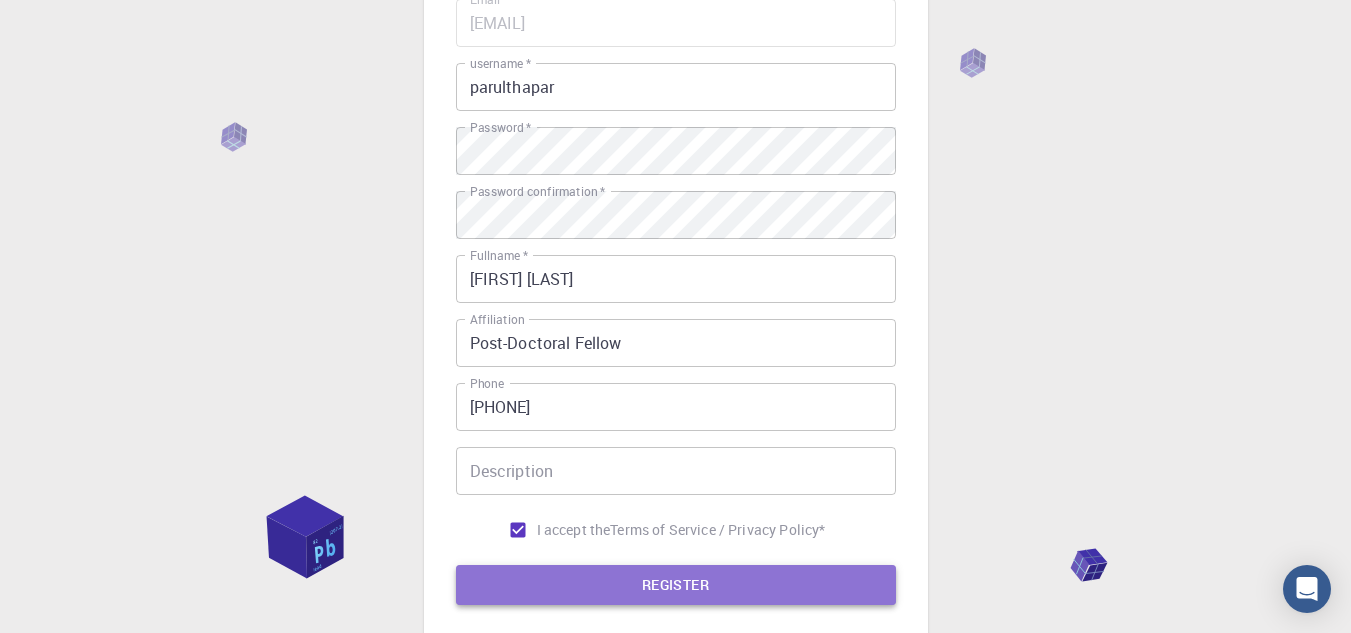 click on "REGISTER" at bounding box center (676, 585) 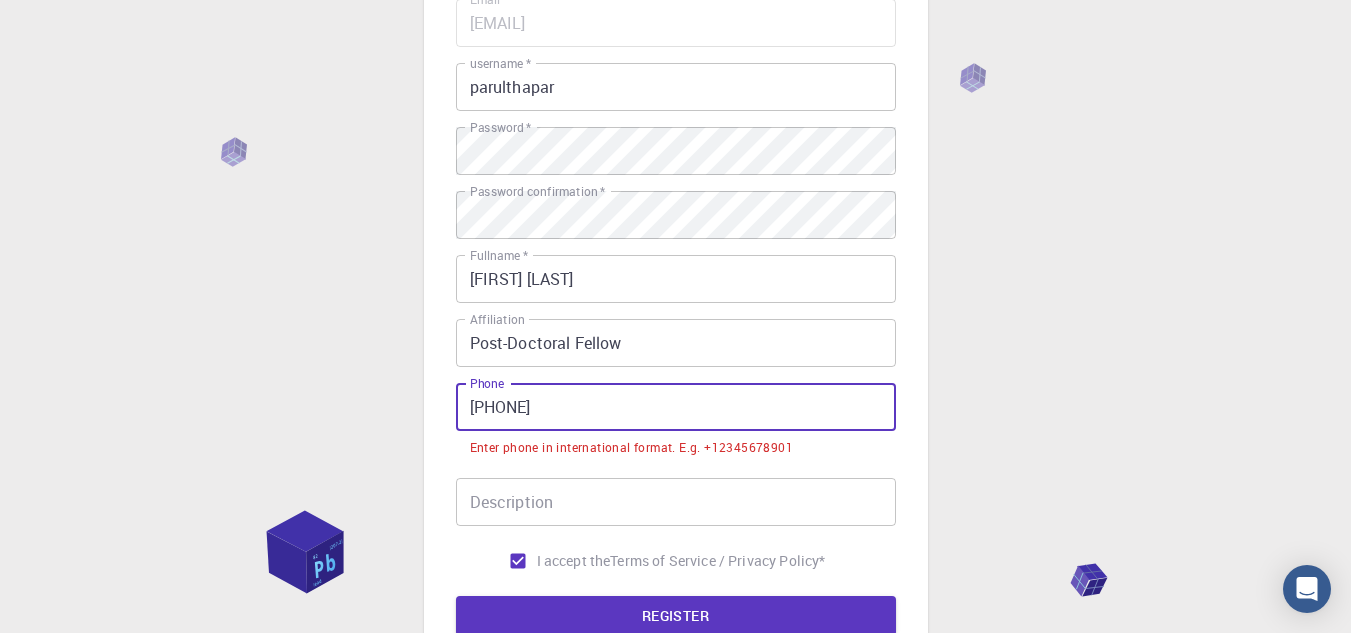 click on "[PHONE]" at bounding box center (676, 407) 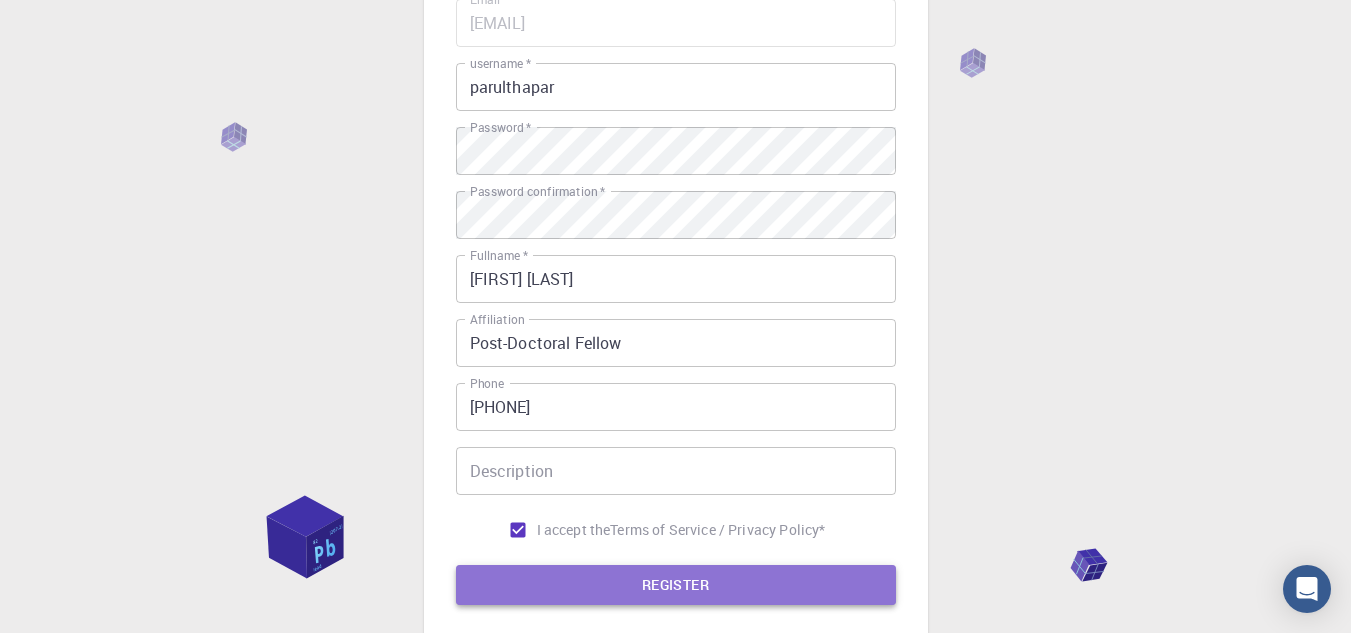 click on "REGISTER" at bounding box center [676, 585] 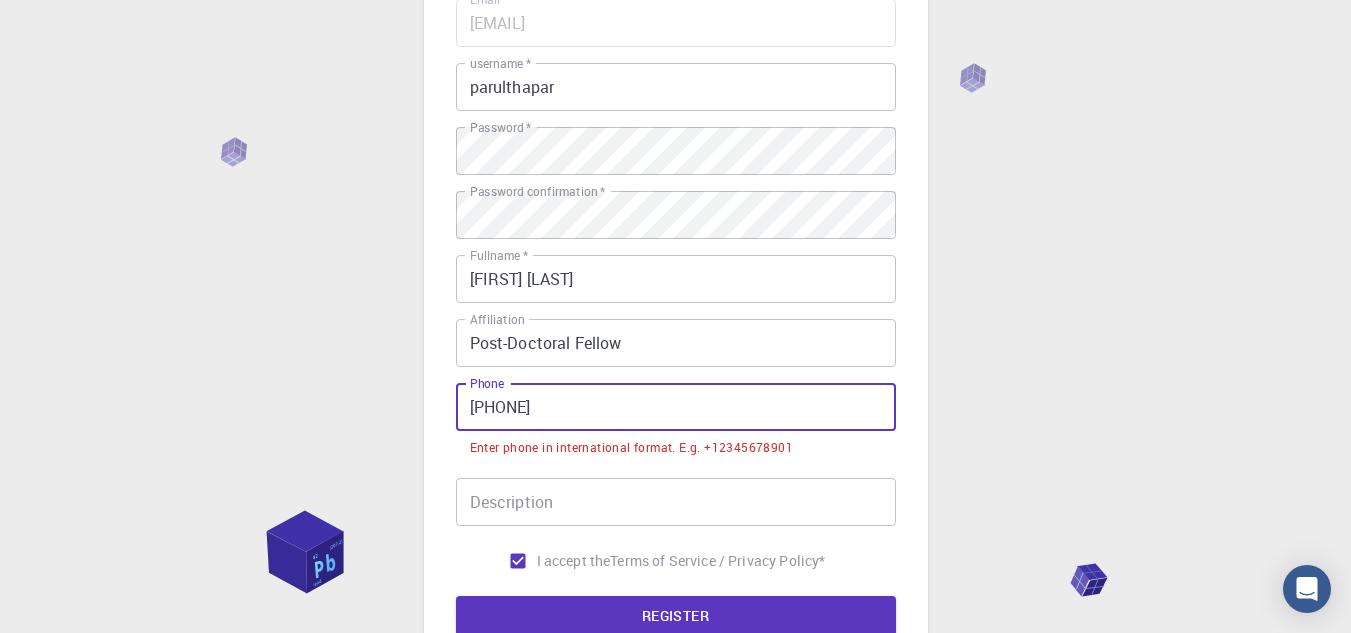click on "[PHONE]" at bounding box center [676, 407] 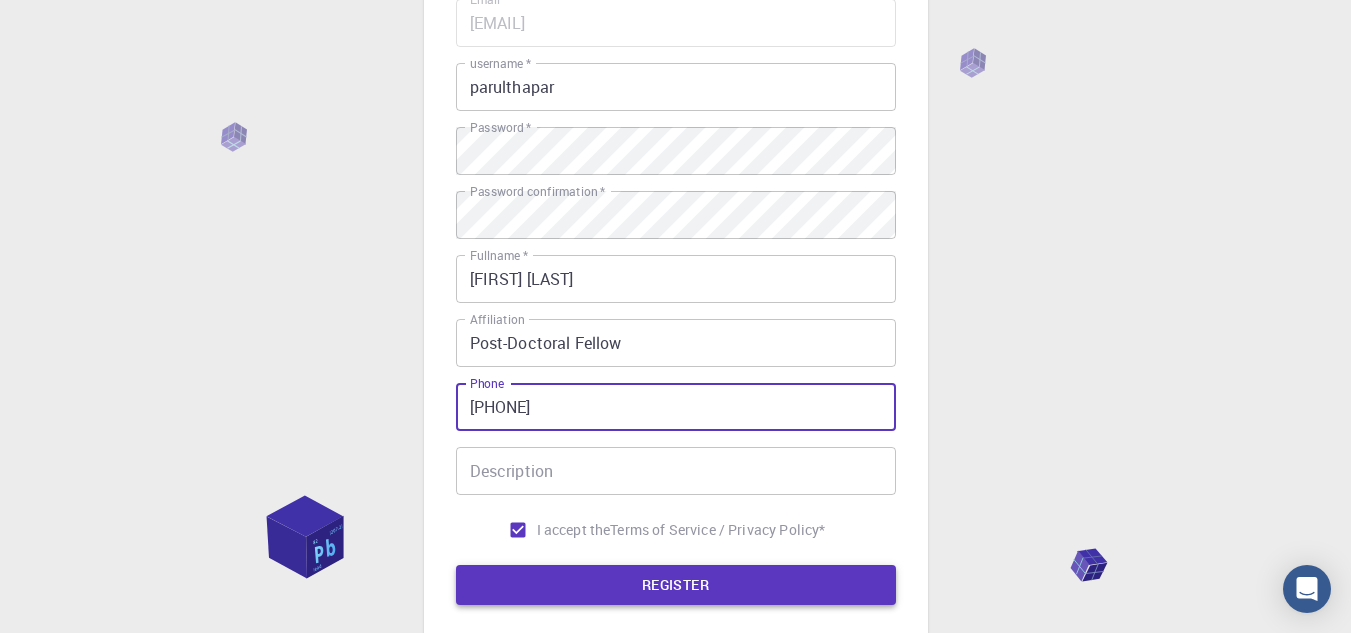 type on "[PHONE]" 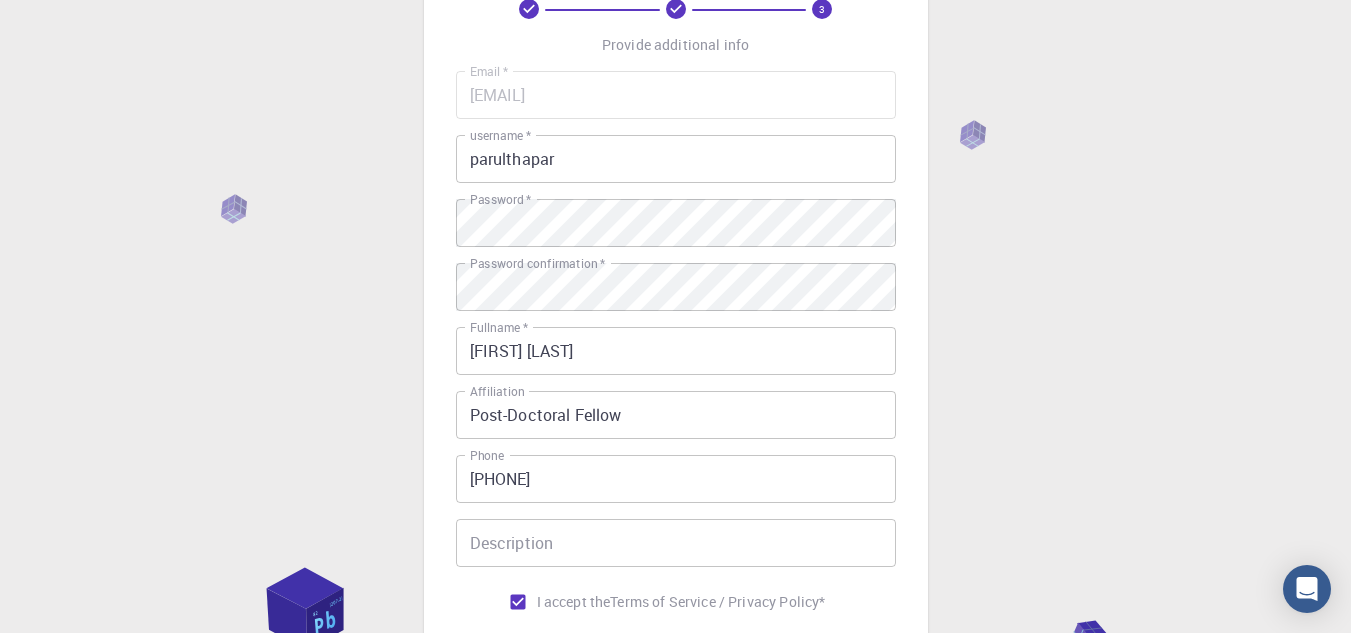 scroll, scrollTop: 95, scrollLeft: 0, axis: vertical 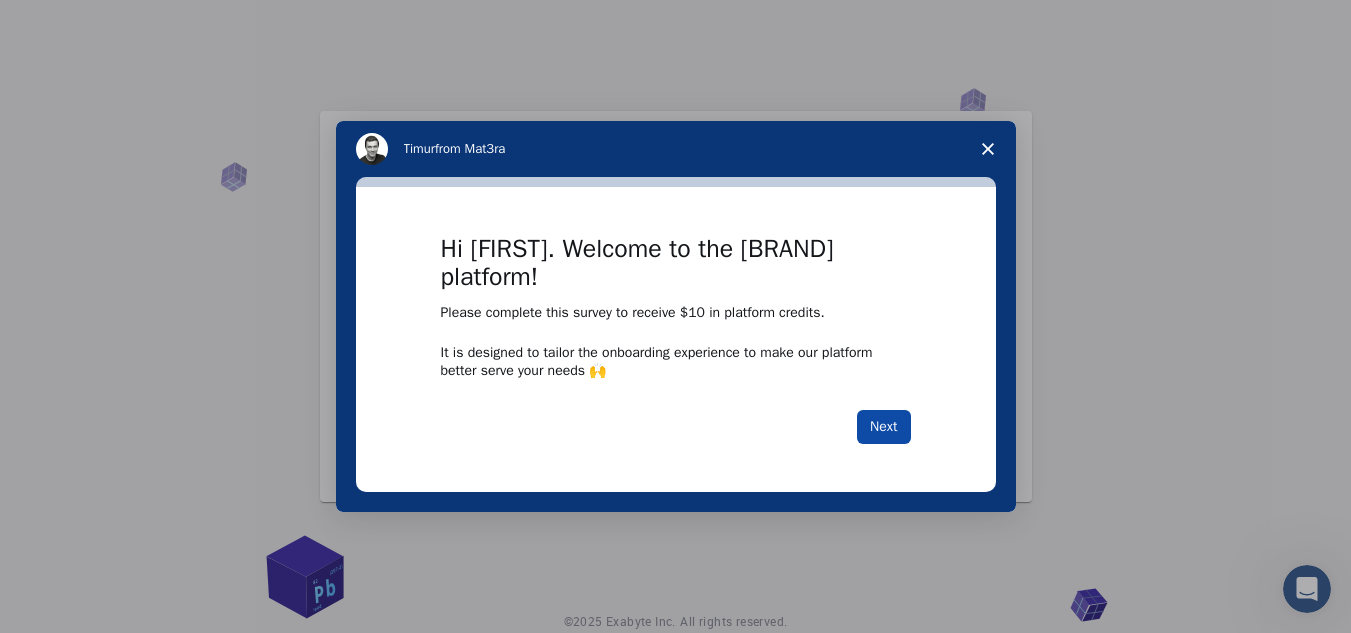 click on "Next" at bounding box center [883, 427] 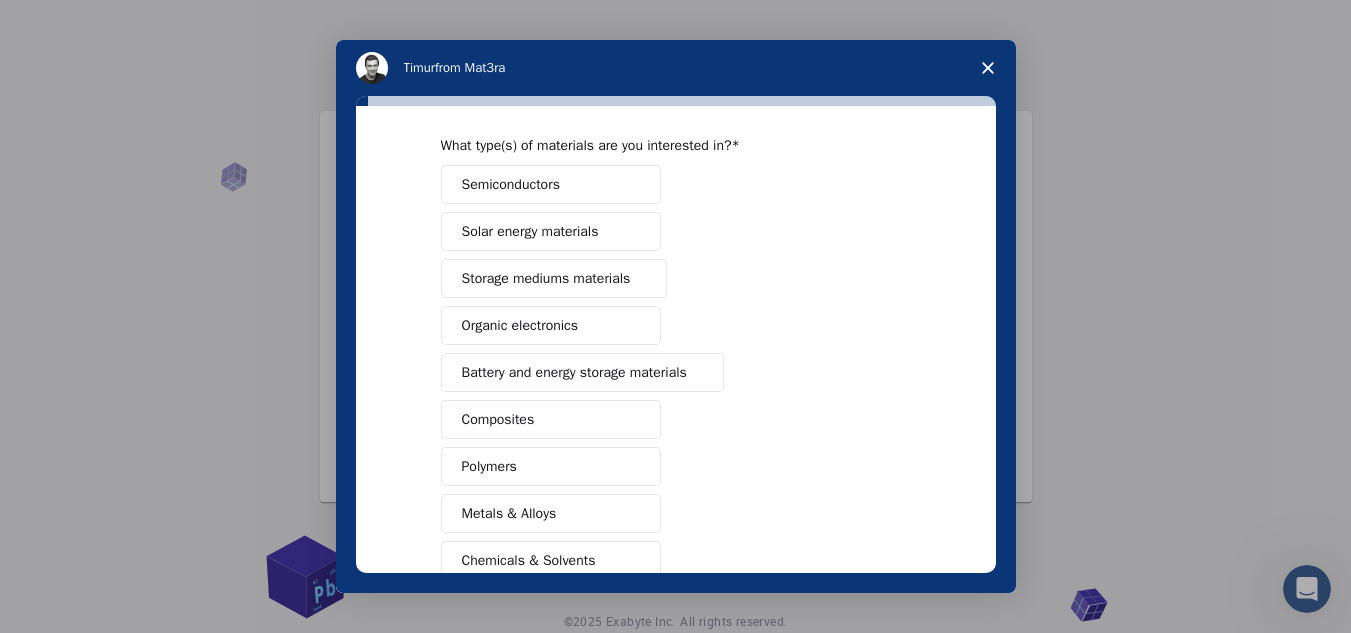 scroll, scrollTop: 58, scrollLeft: 0, axis: vertical 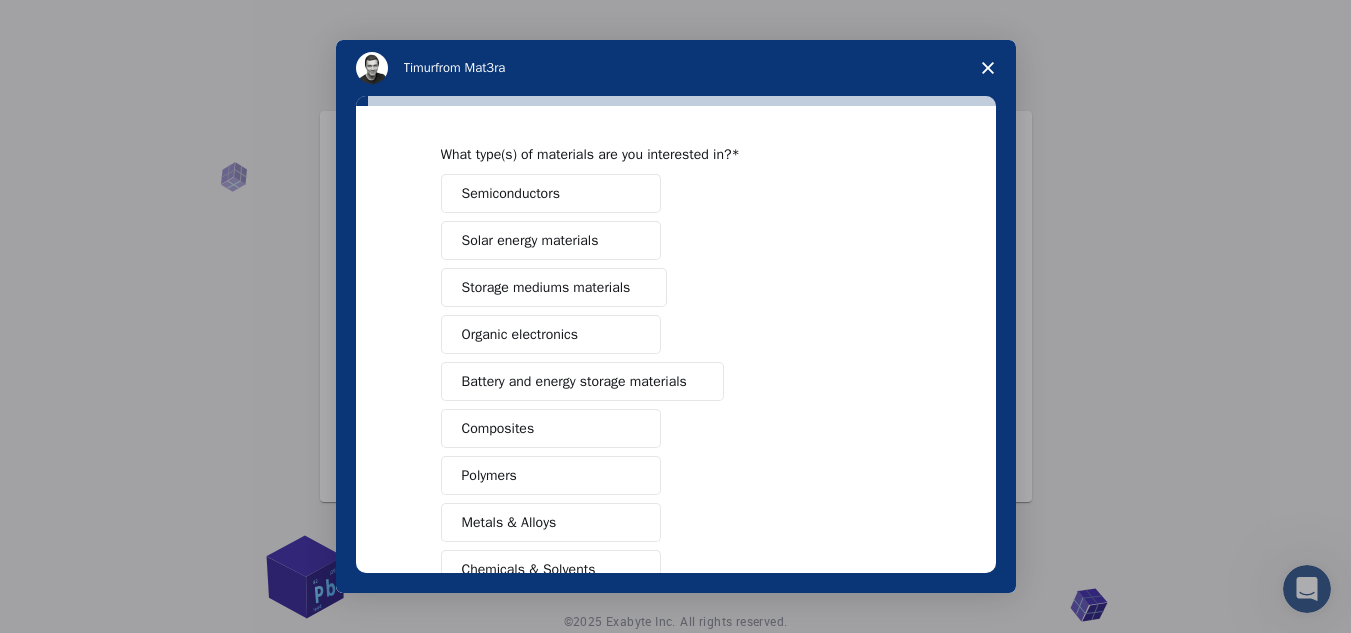click at bounding box center (988, 68) 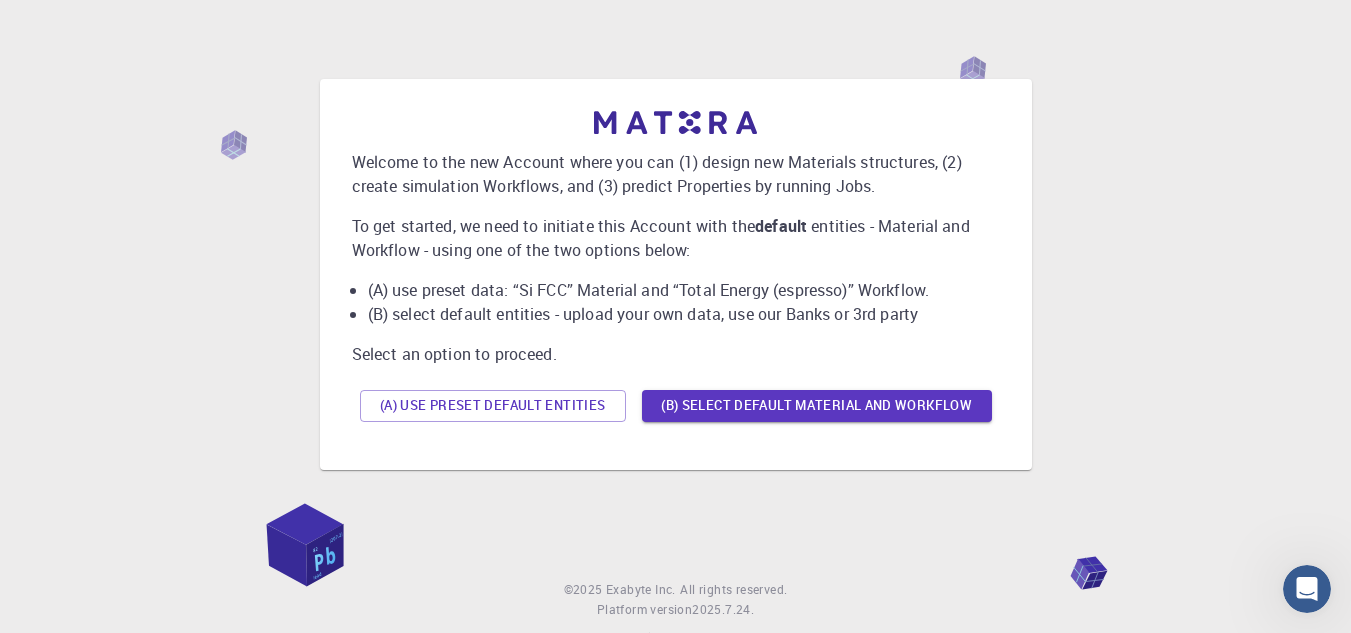 scroll, scrollTop: 79, scrollLeft: 0, axis: vertical 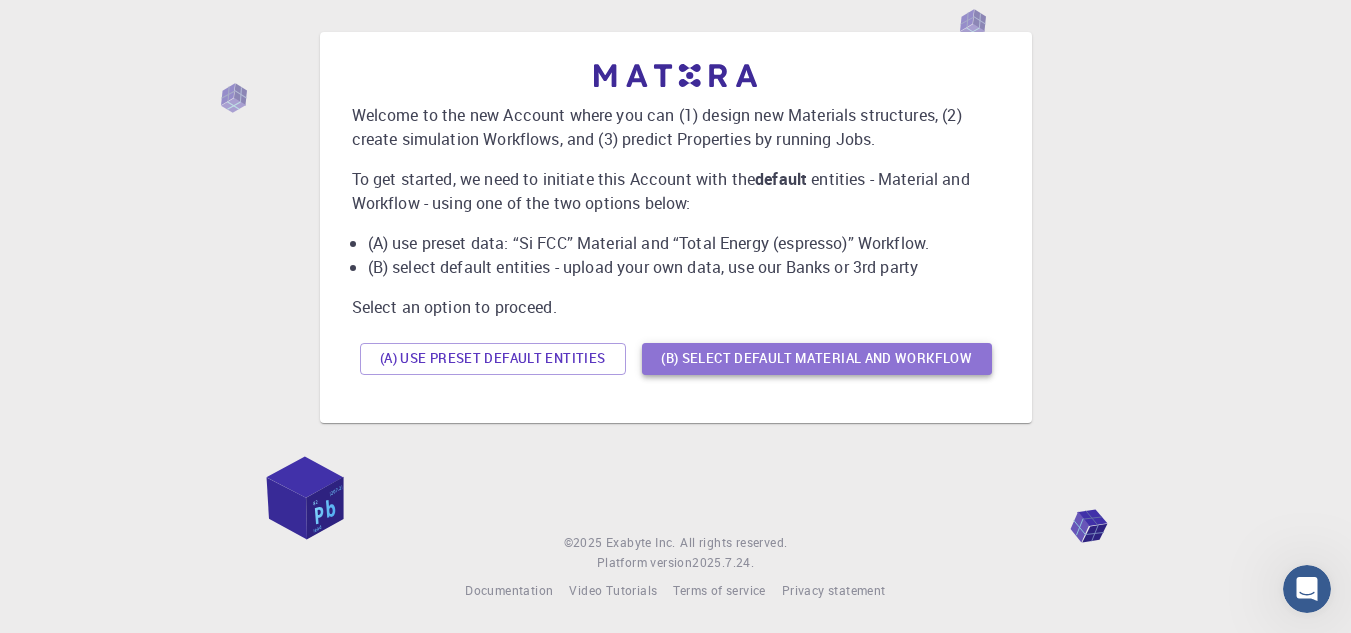 click on "(B) Select default material and workflow" at bounding box center [817, 359] 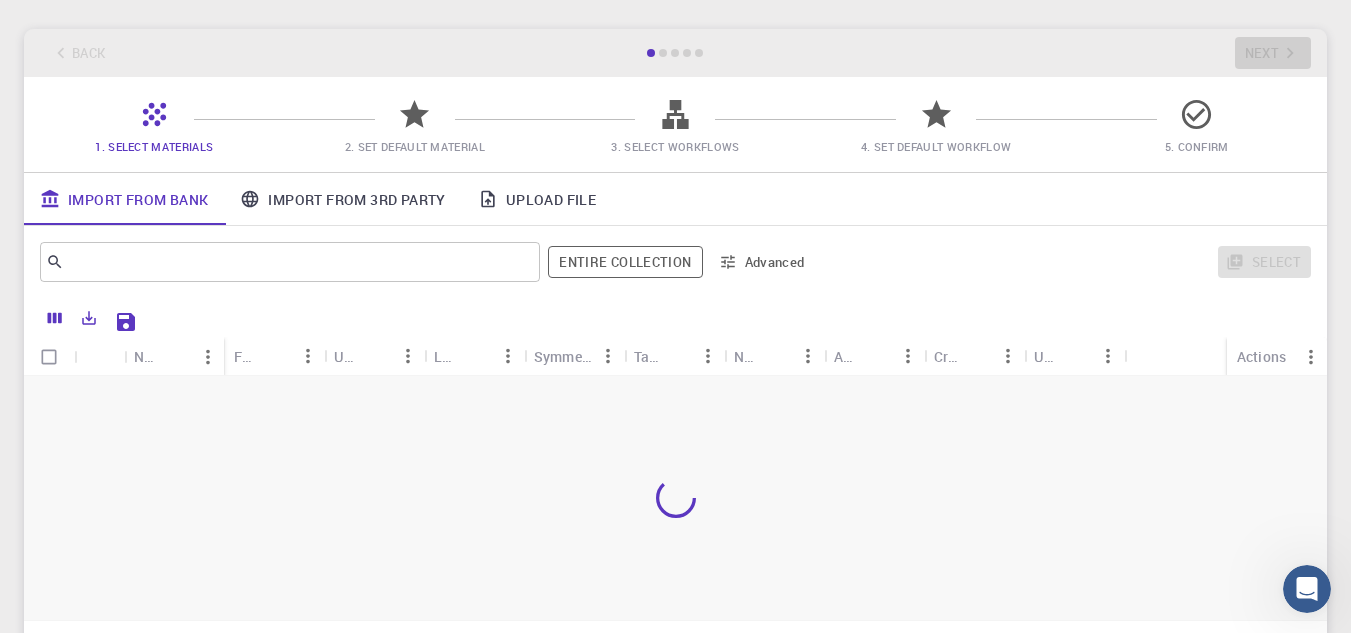 scroll, scrollTop: 131, scrollLeft: 0, axis: vertical 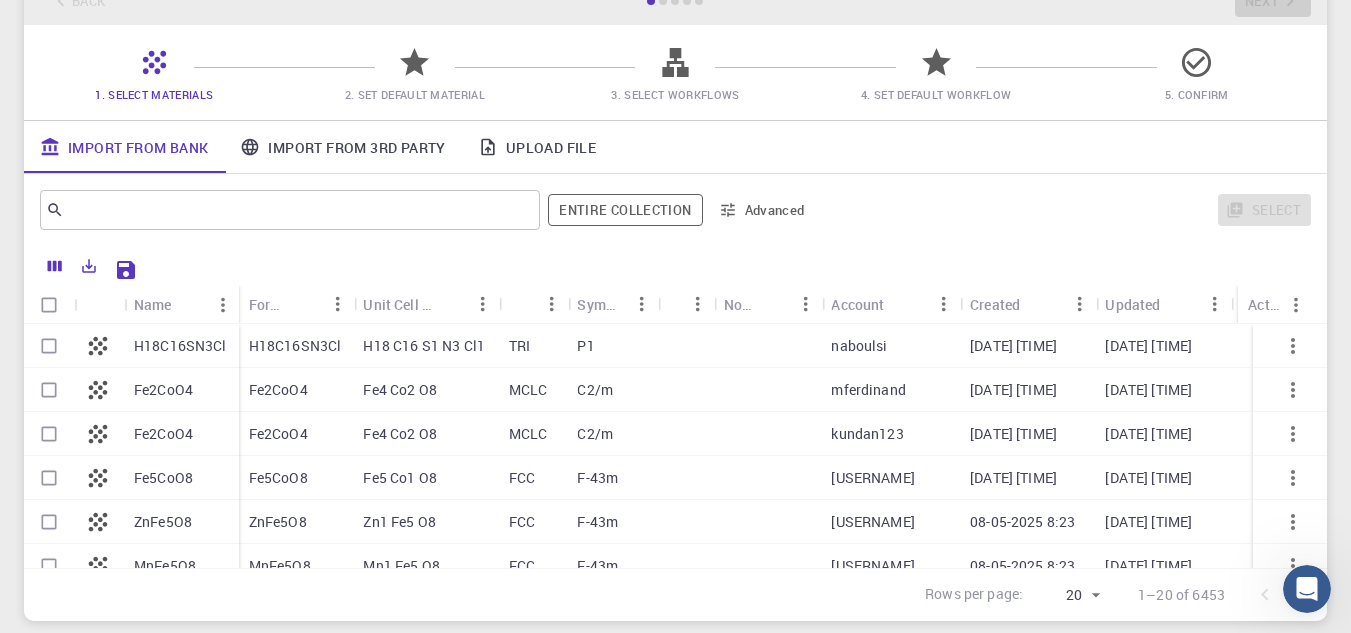 click on "Upload File" at bounding box center (537, 147) 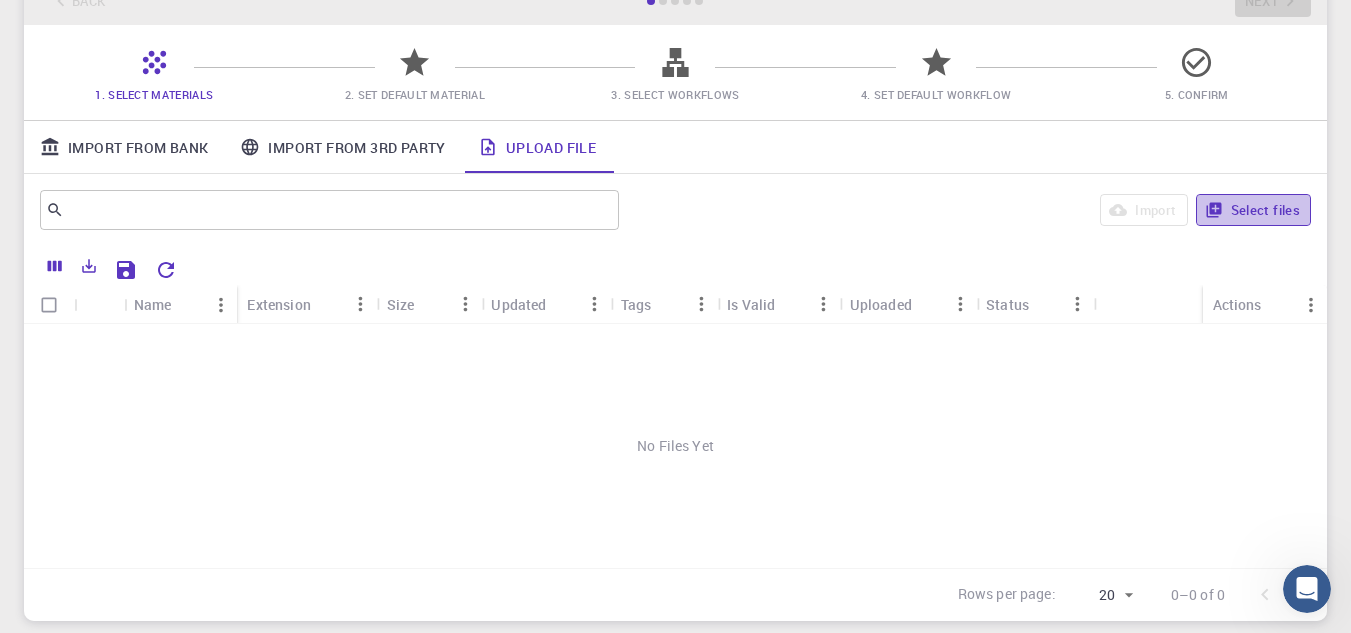 click on "Select files" at bounding box center (1253, 210) 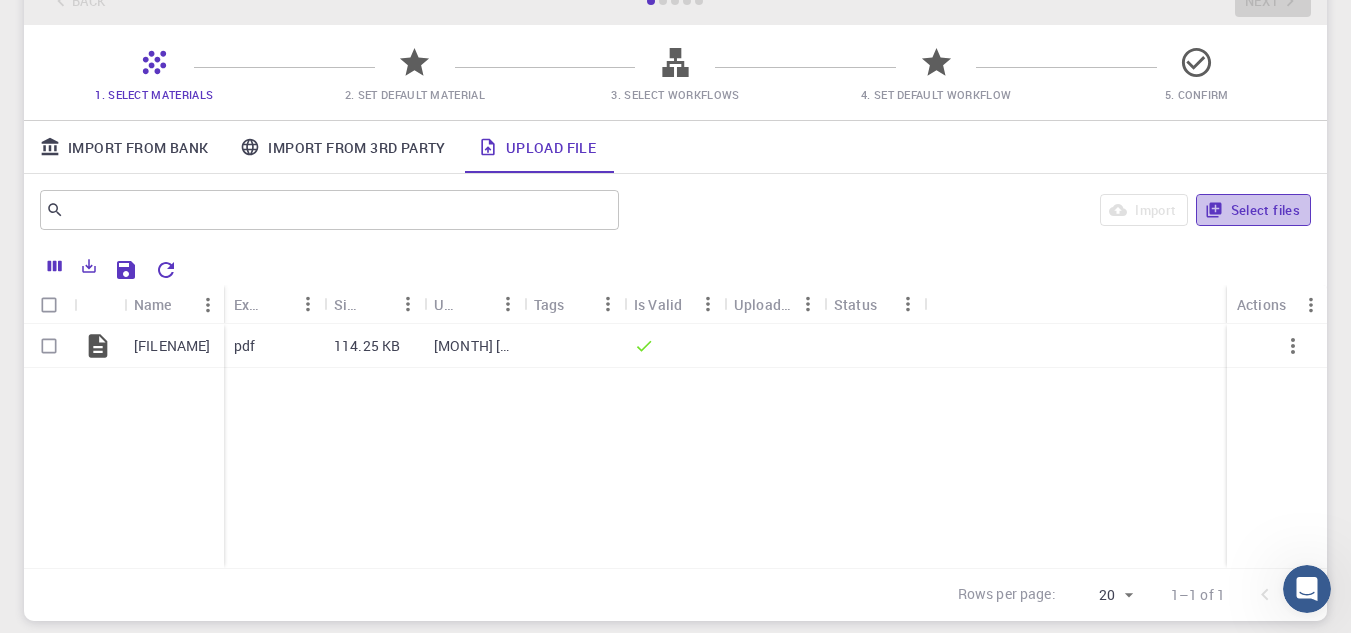 click on "Select files" at bounding box center (1253, 210) 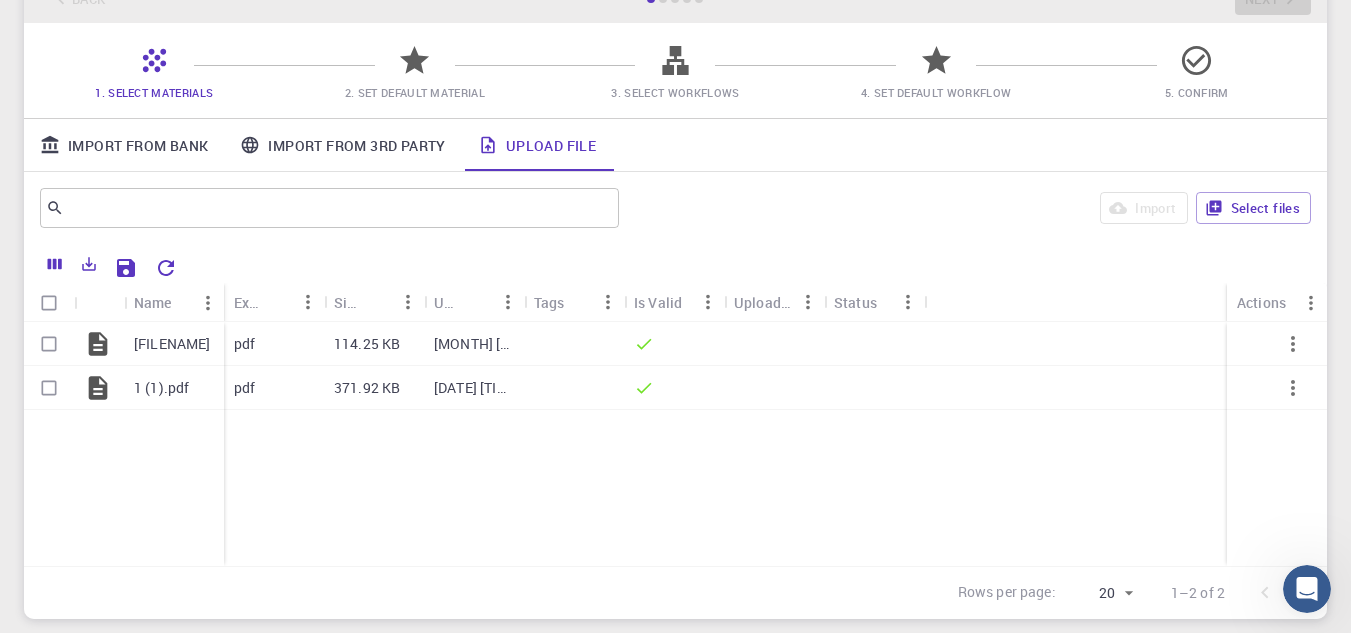 scroll, scrollTop: 131, scrollLeft: 0, axis: vertical 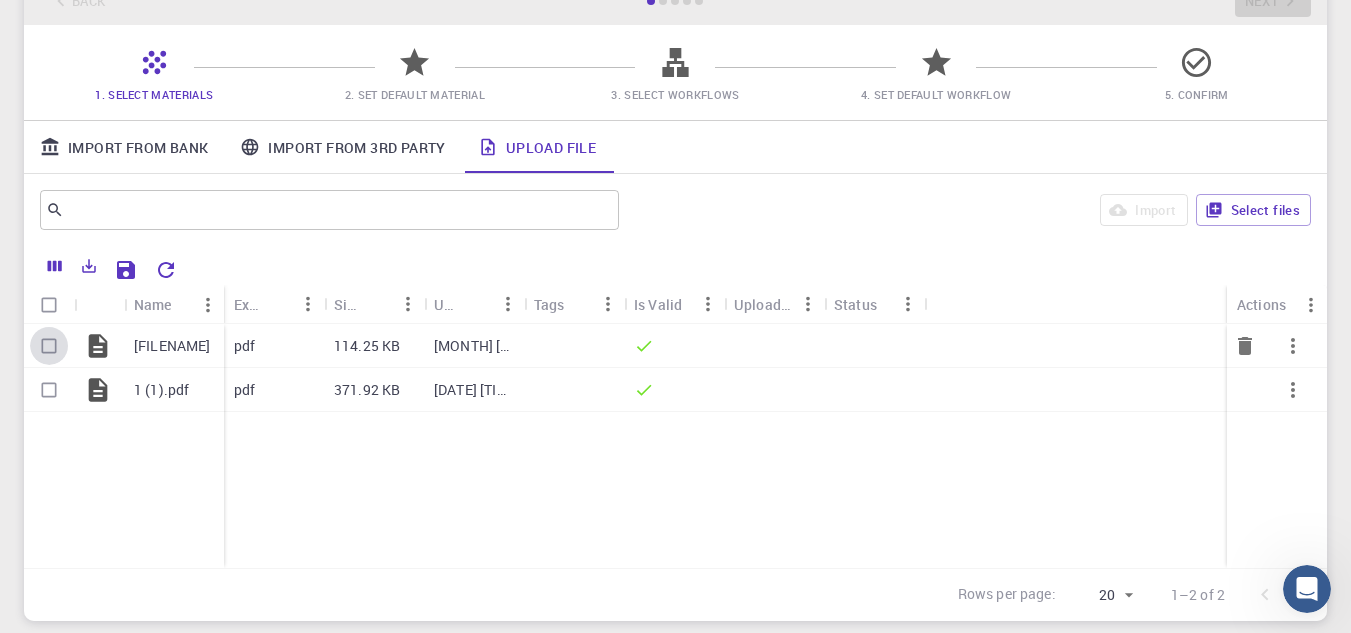 click at bounding box center [49, 346] 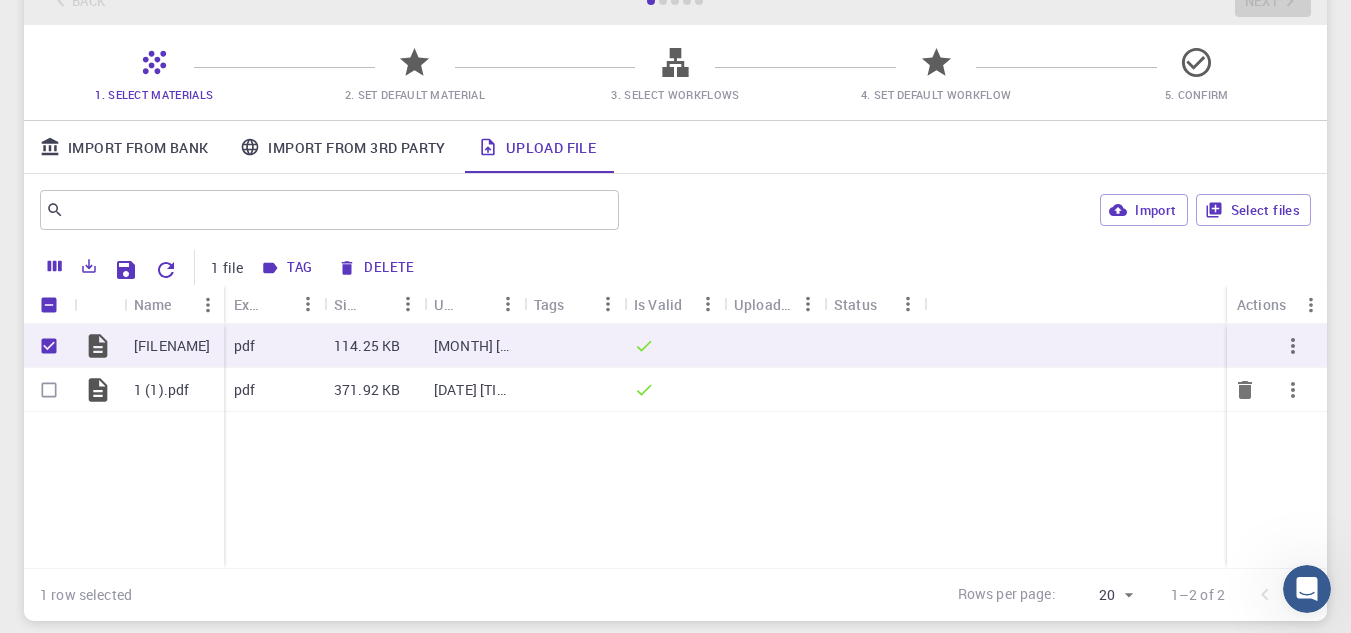 click at bounding box center (49, 390) 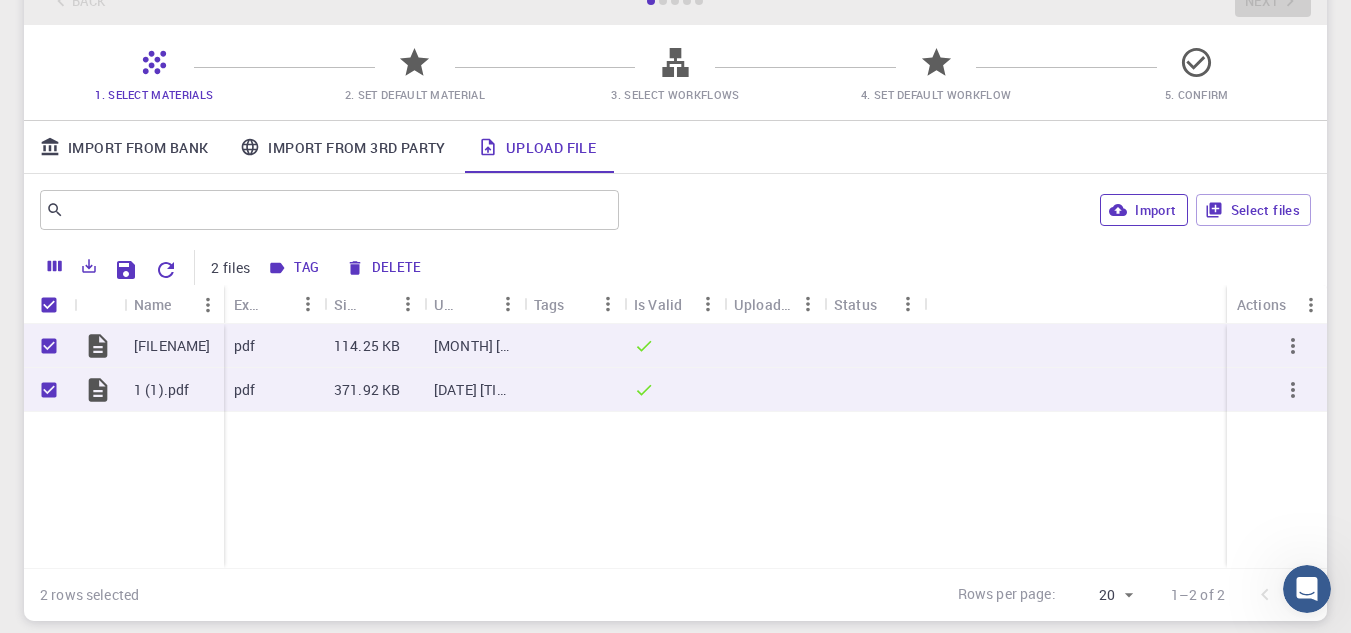 click on "Import" at bounding box center (1143, 210) 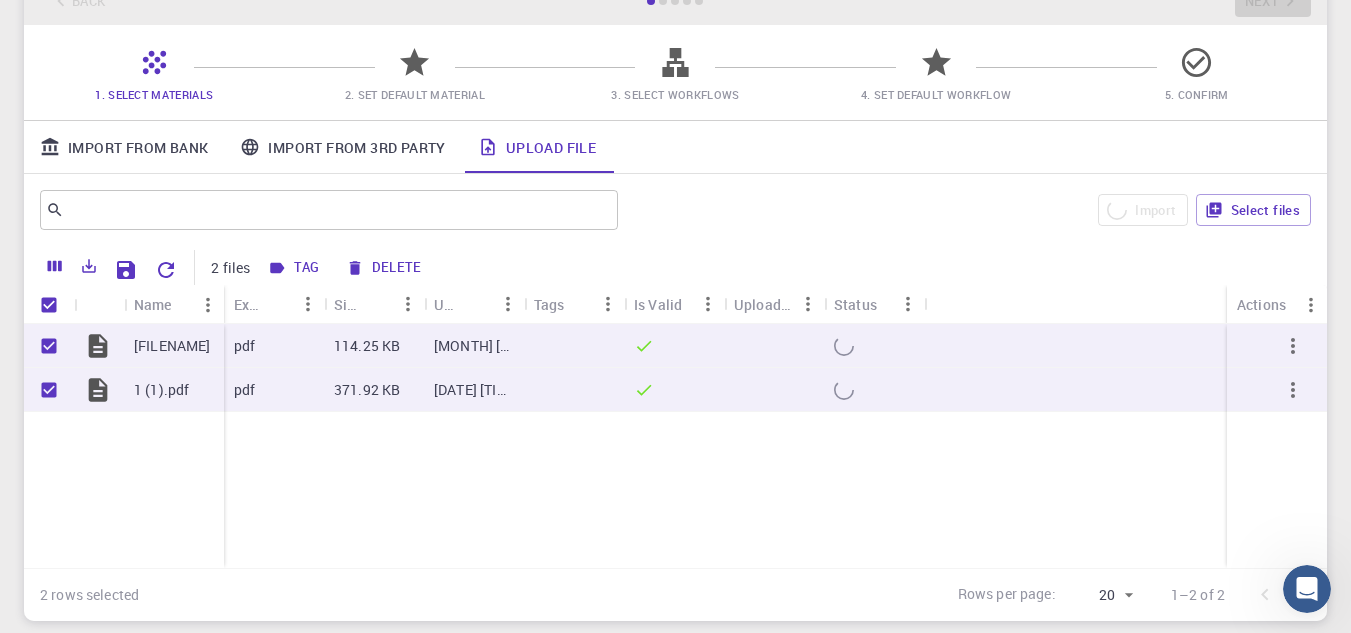 checkbox on "false" 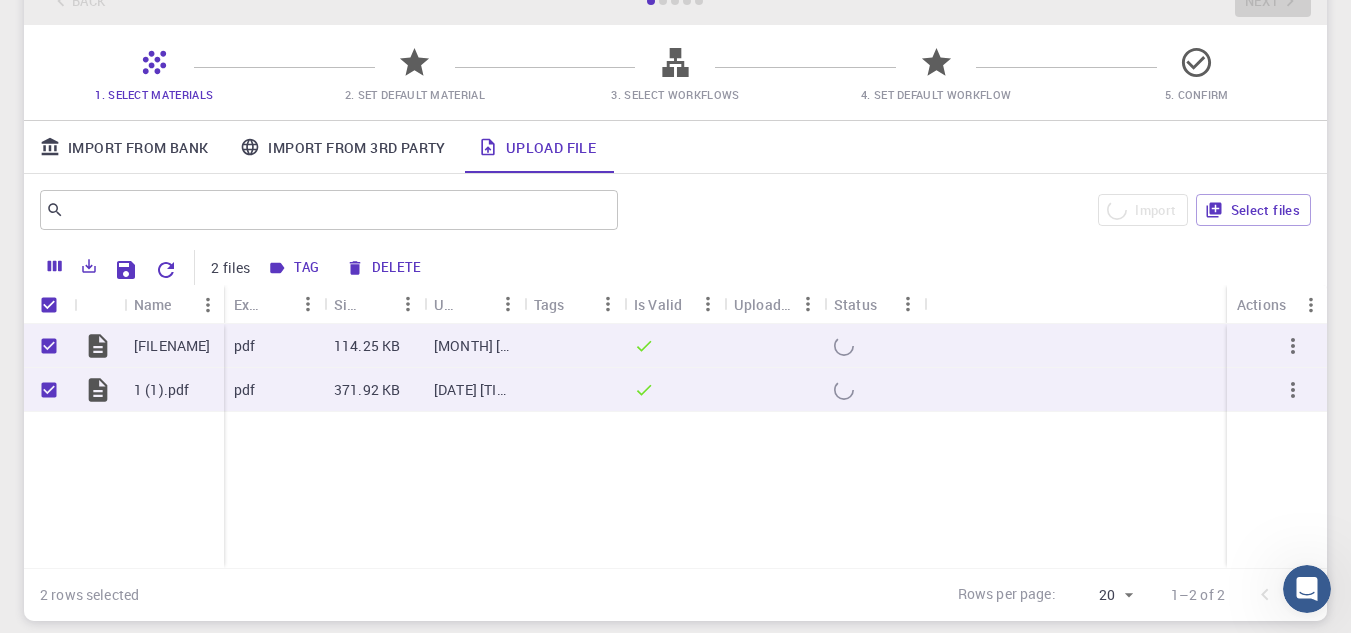 checkbox on "false" 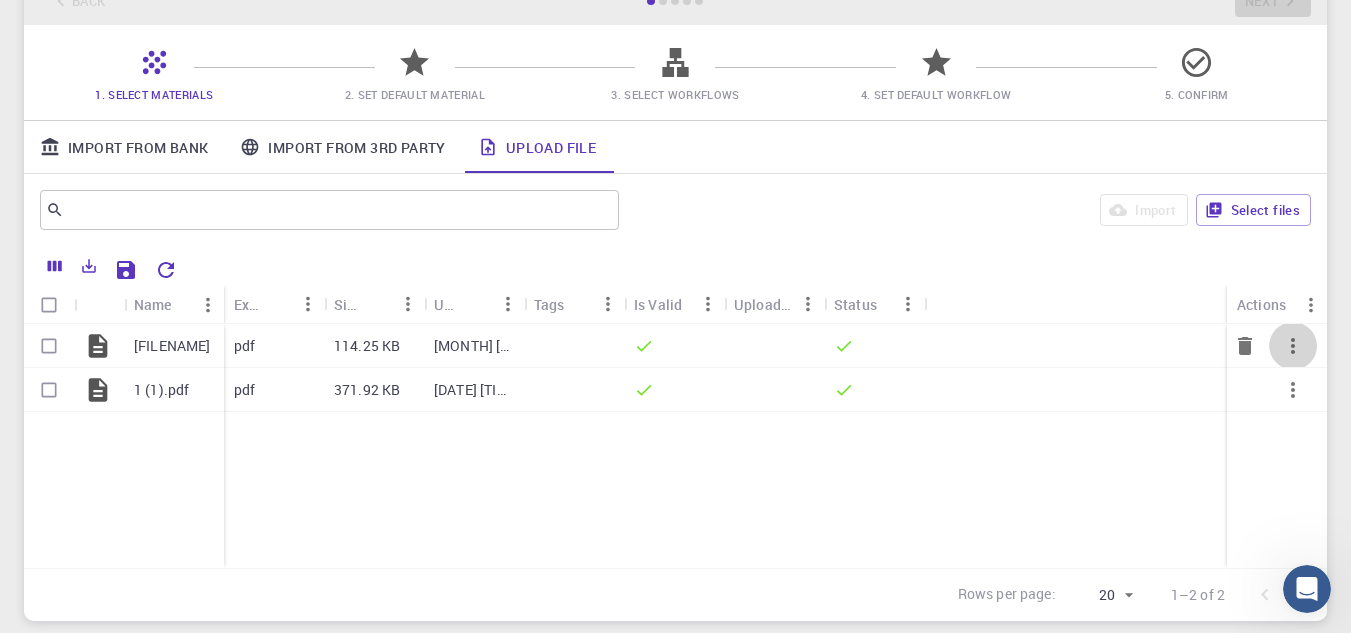 click 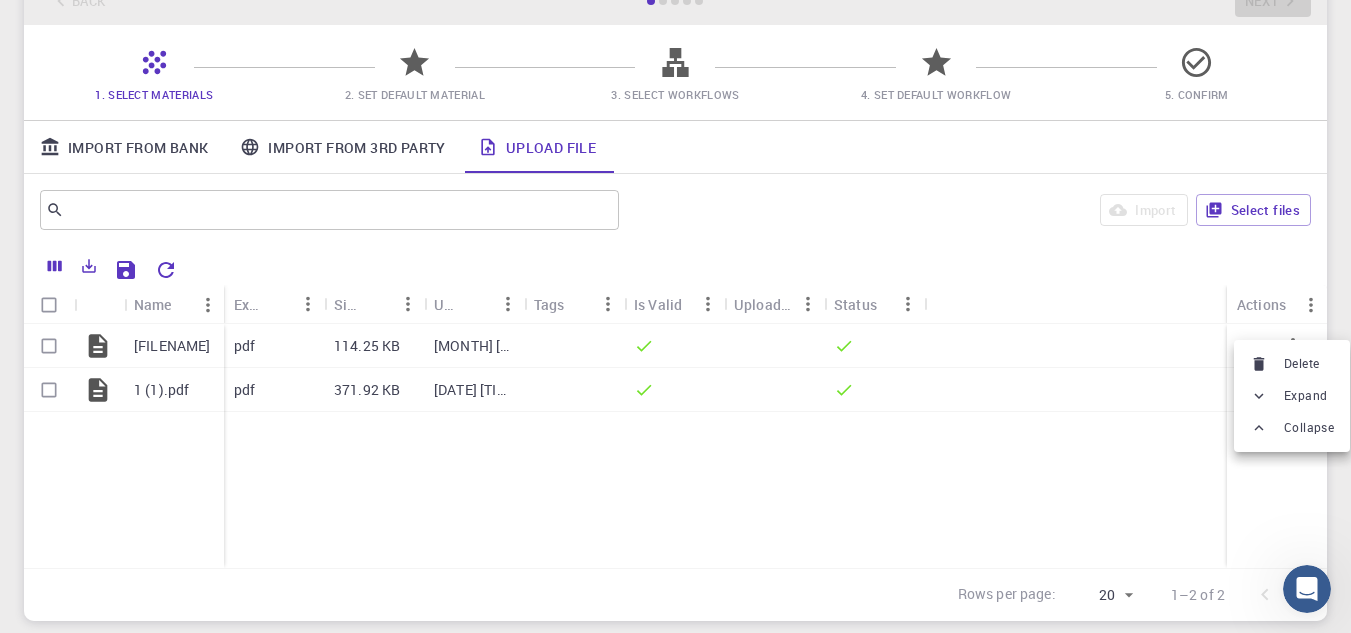 click at bounding box center (675, 316) 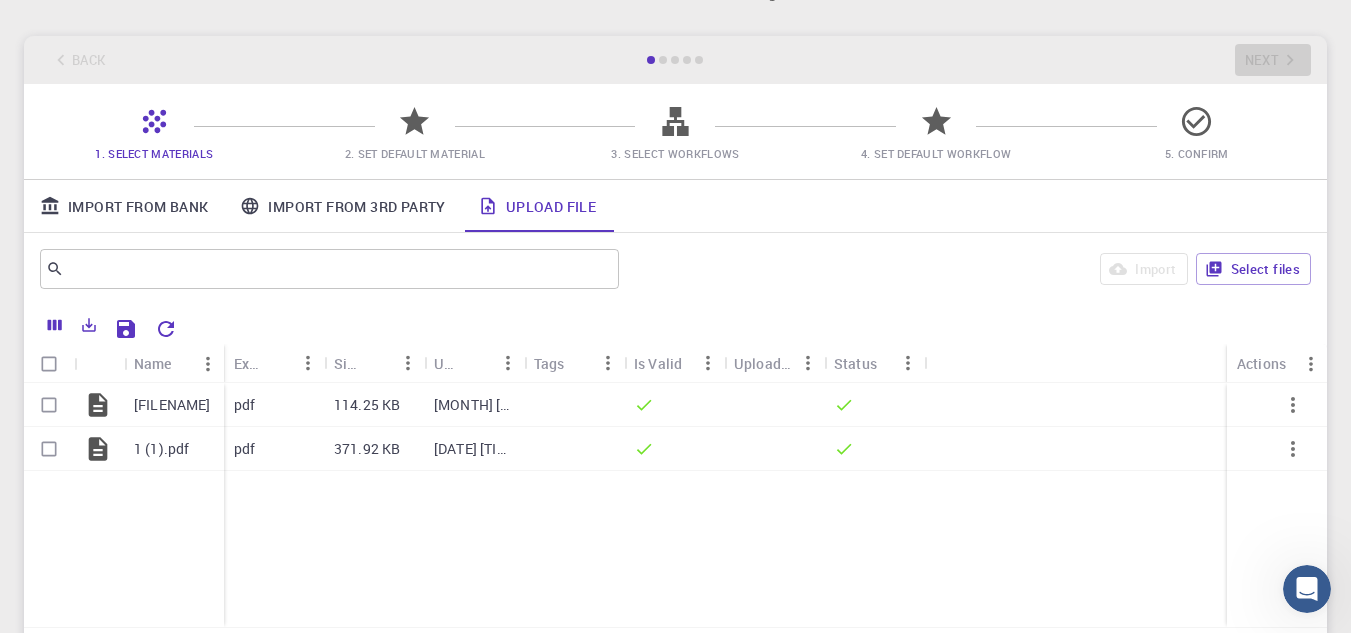 scroll, scrollTop: 66, scrollLeft: 0, axis: vertical 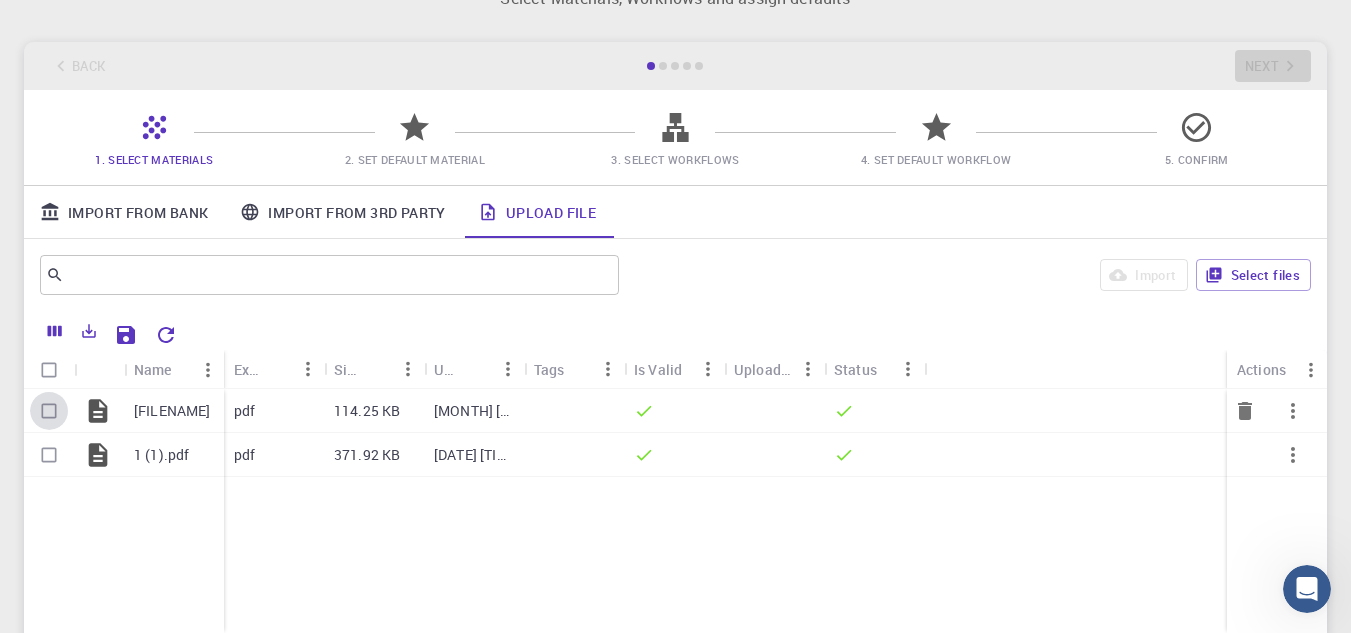 click at bounding box center [49, 411] 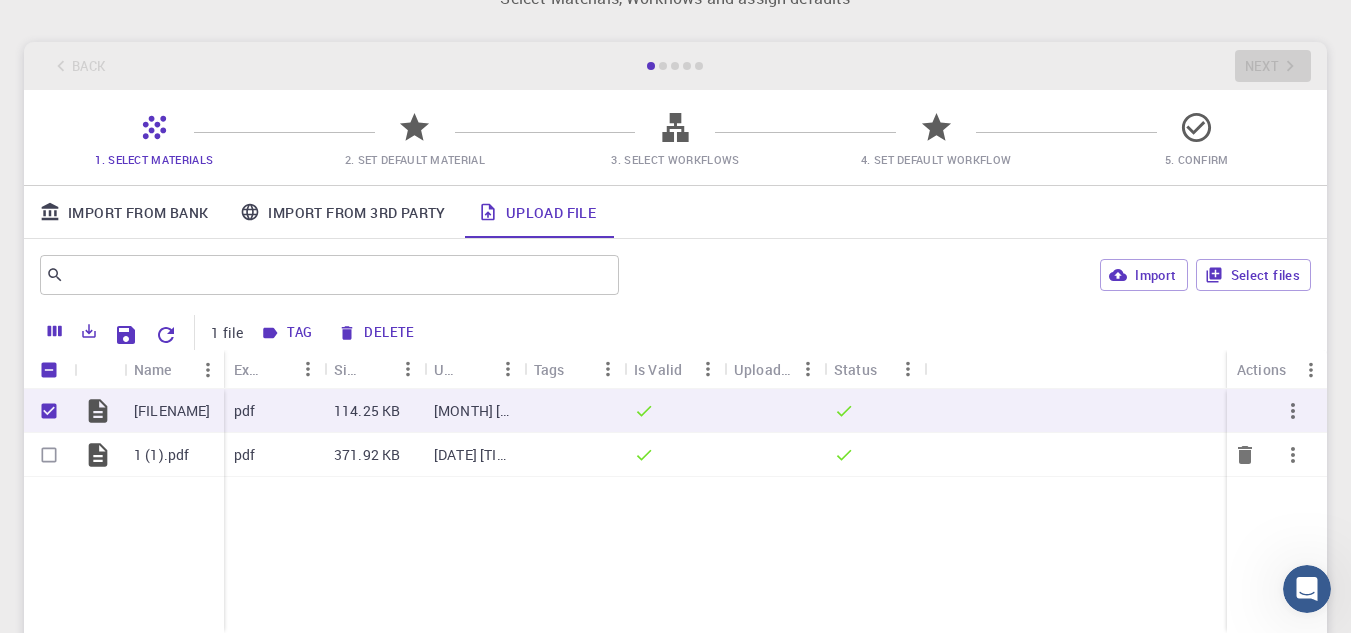 click at bounding box center [49, 455] 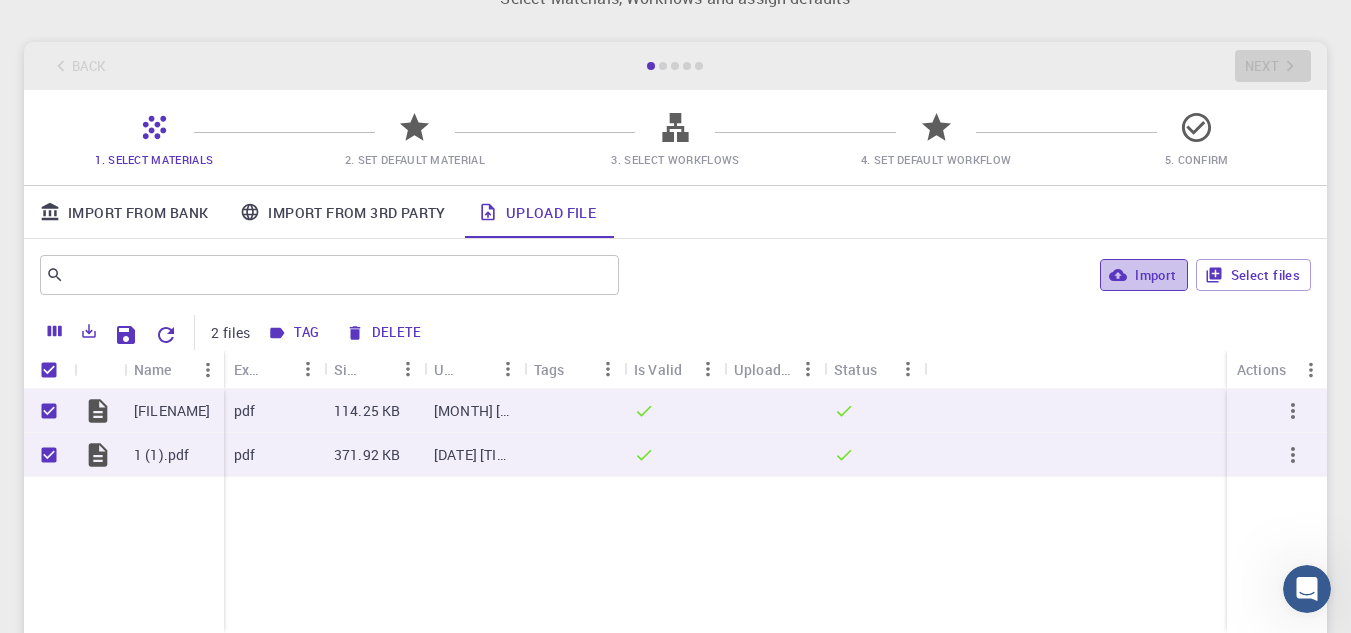 click on "Import" at bounding box center [1143, 275] 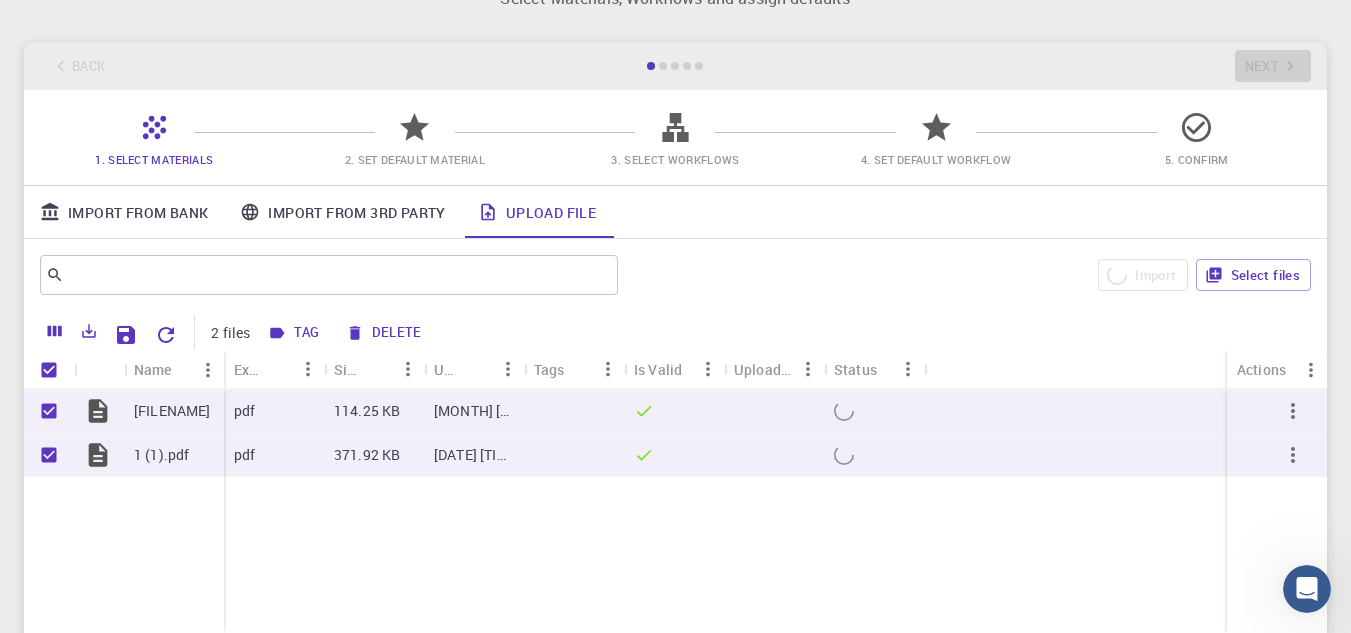 checkbox on "false" 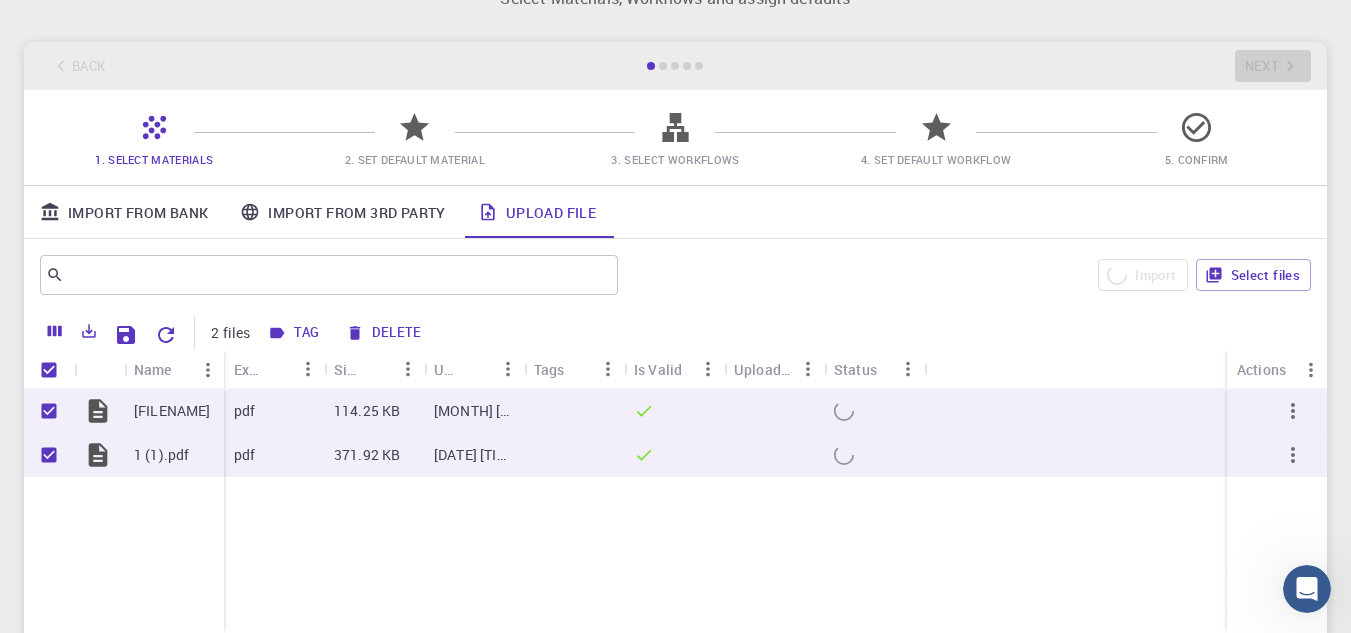checkbox on "false" 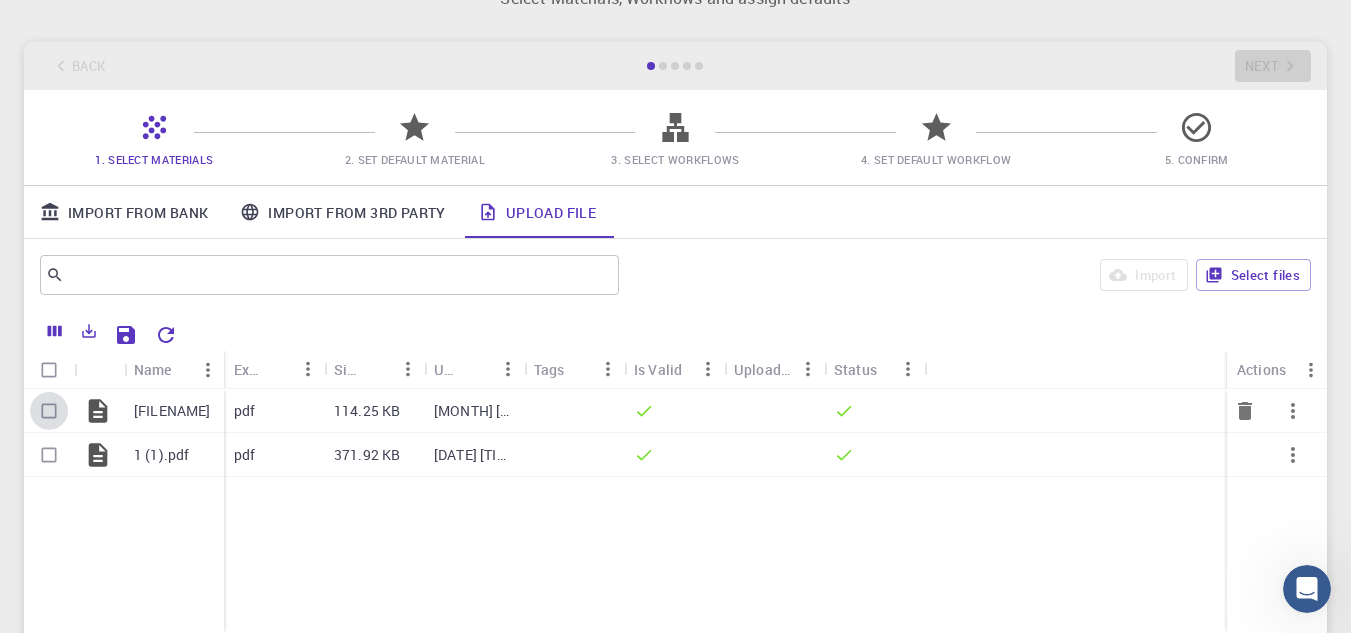 click at bounding box center (49, 411) 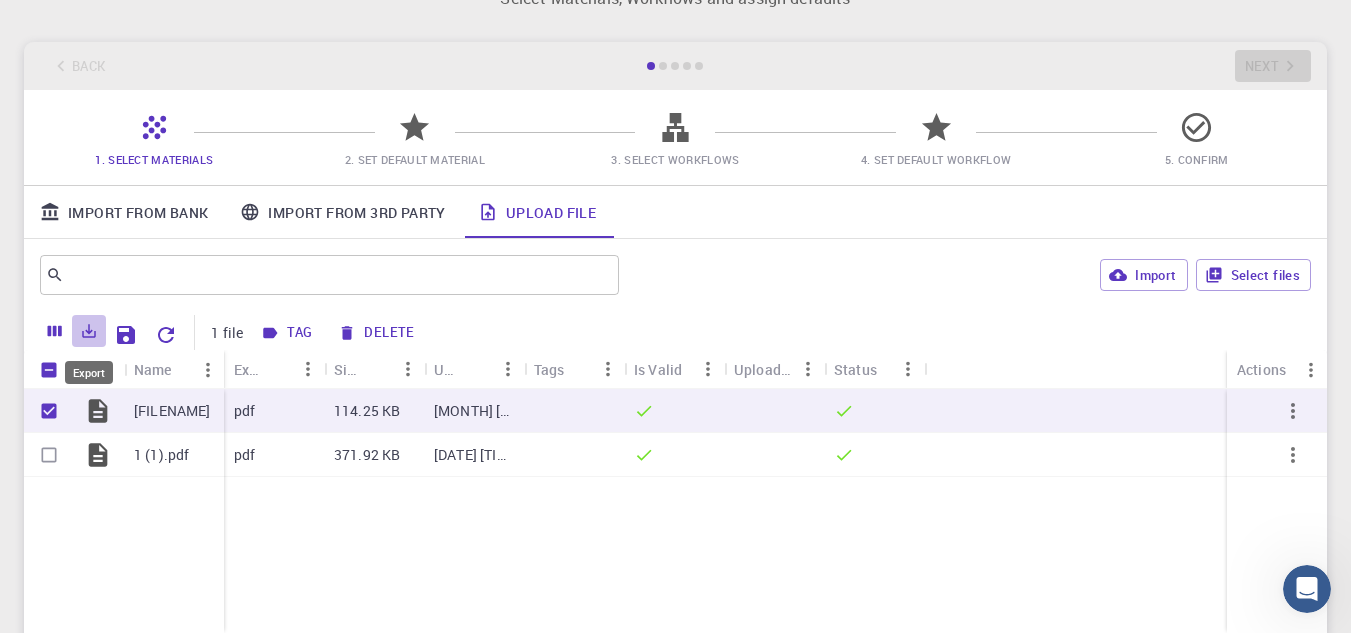 click 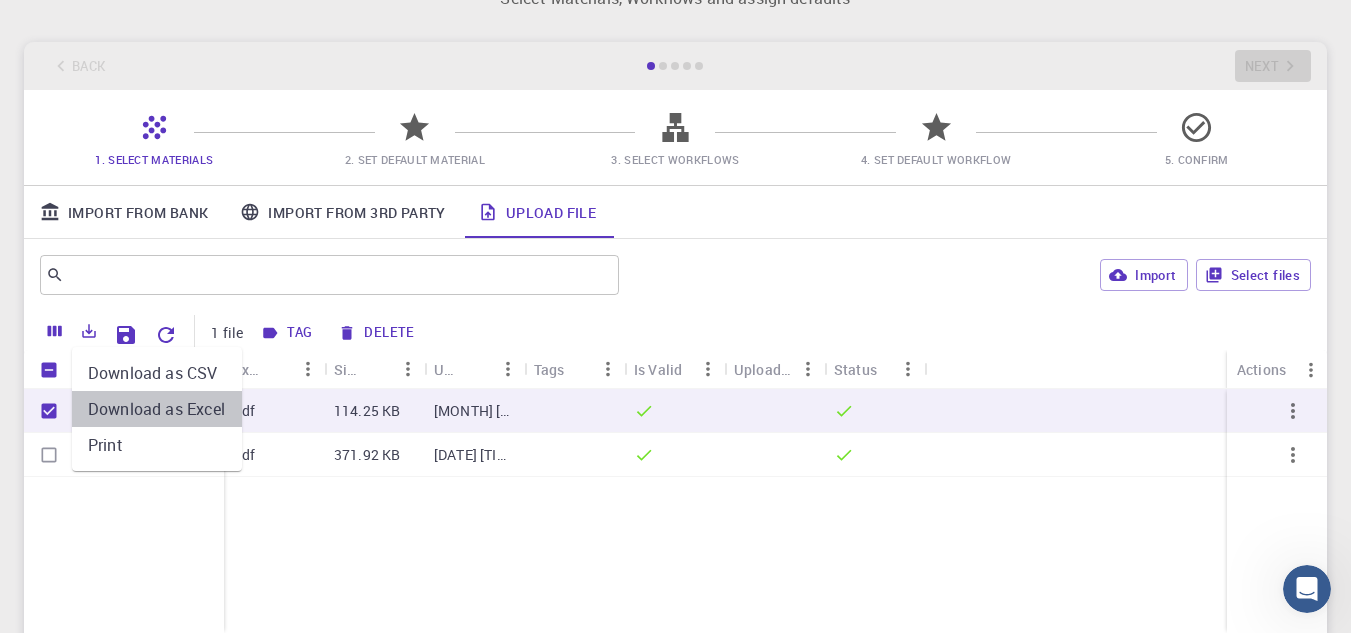 click on "Download as Excel" at bounding box center (157, 409) 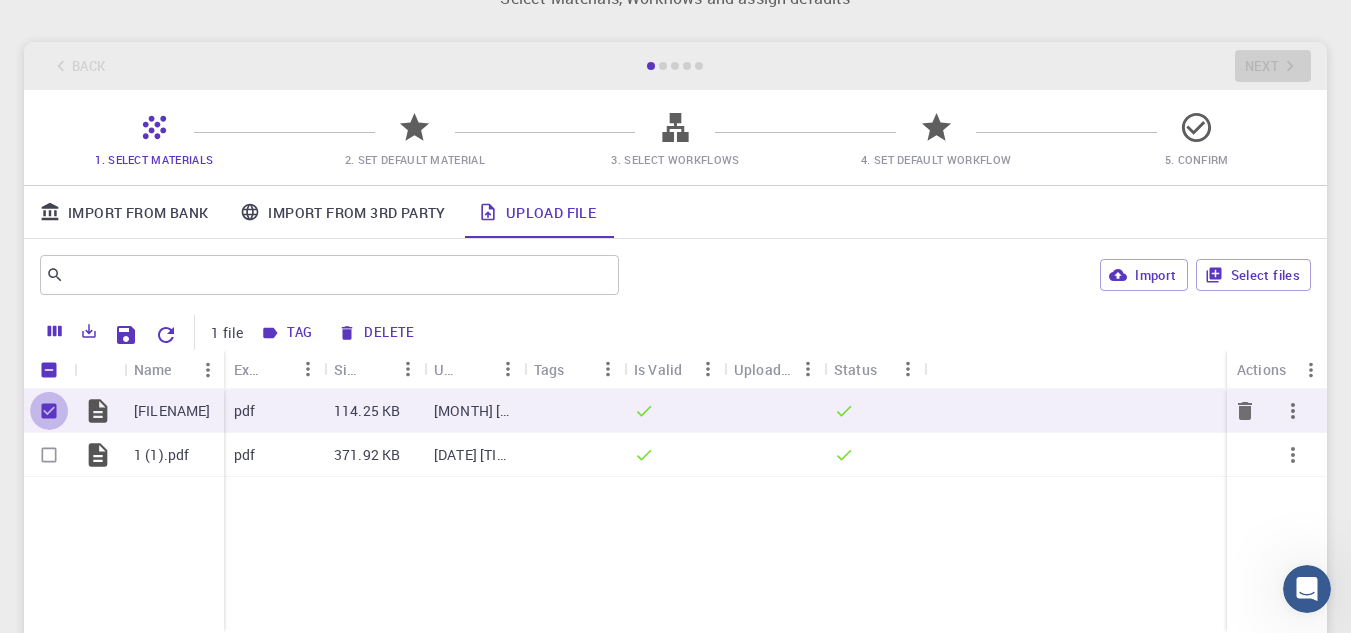 click at bounding box center (49, 411) 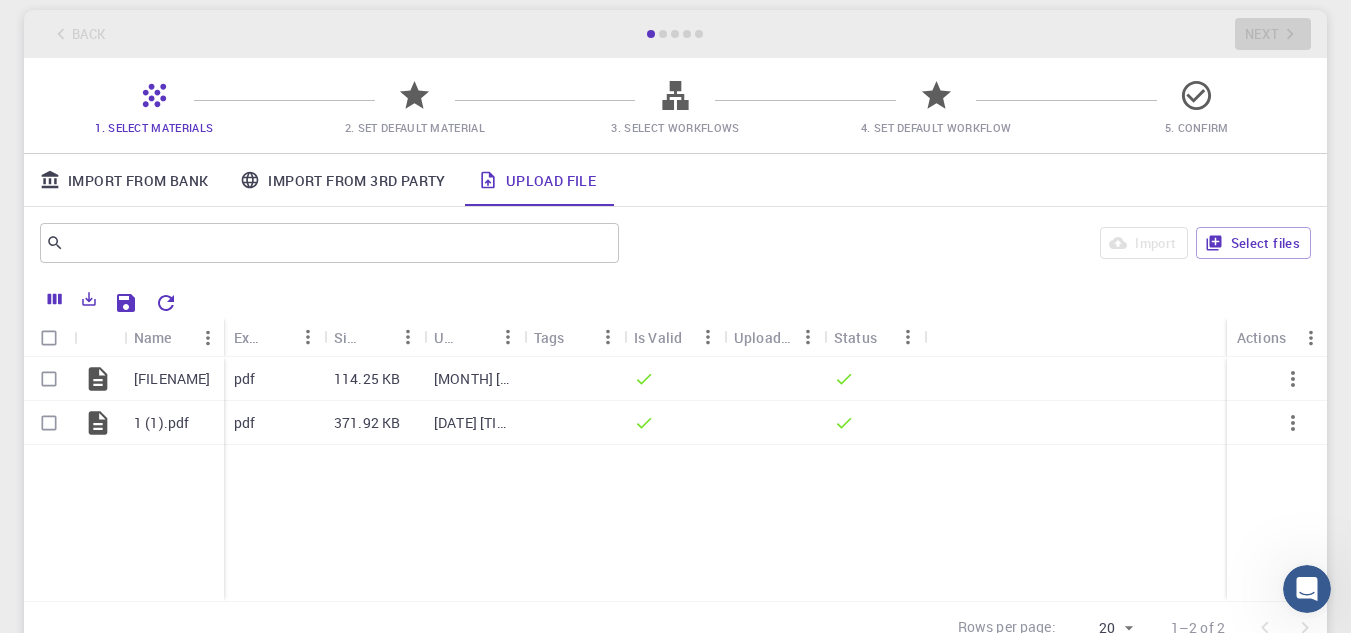 scroll, scrollTop: 93, scrollLeft: 0, axis: vertical 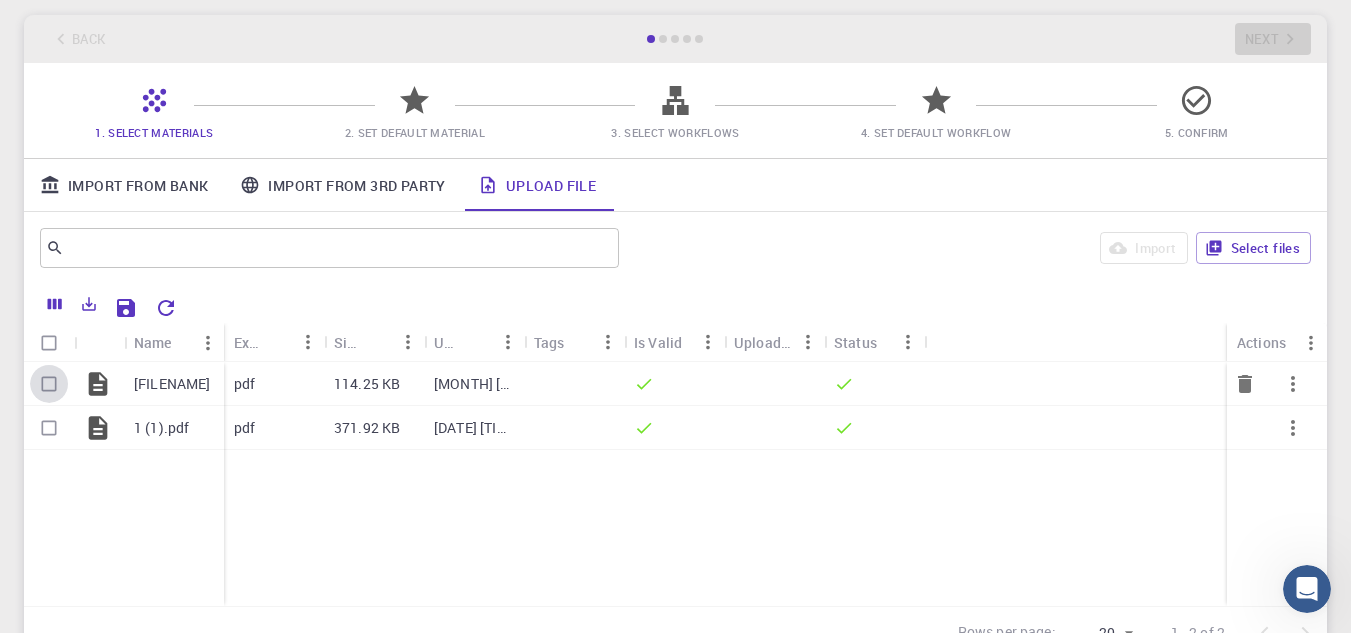 click at bounding box center (49, 384) 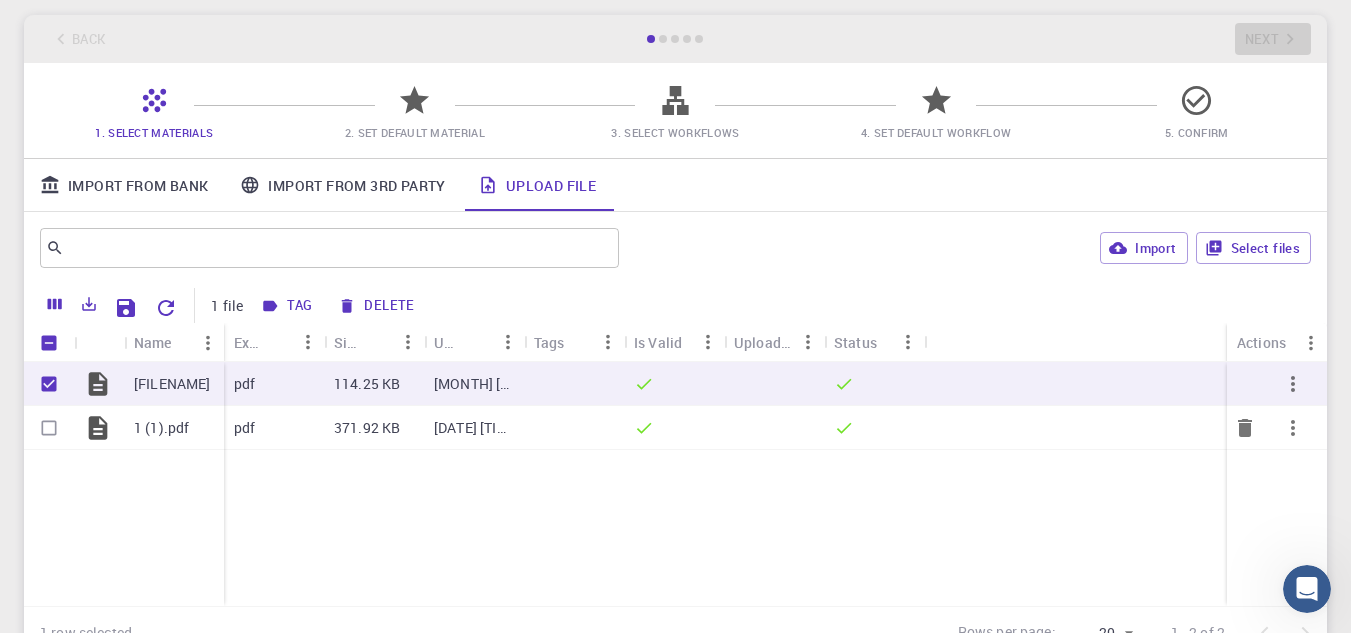 click at bounding box center (49, 428) 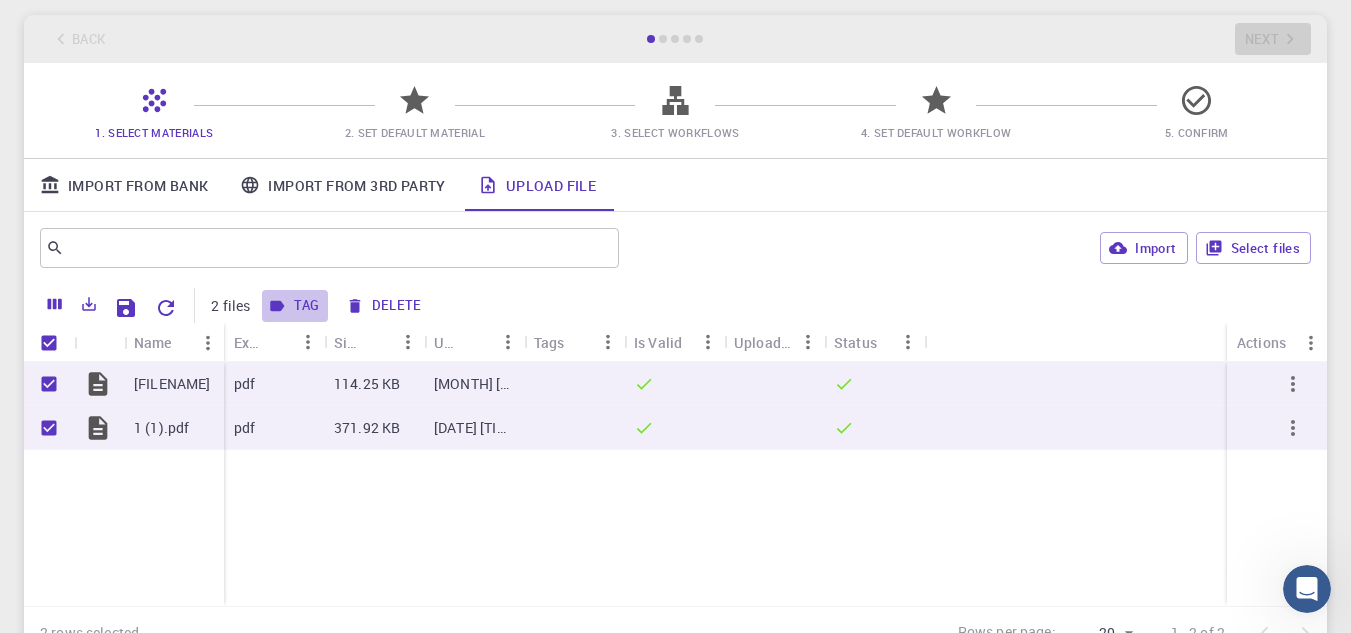 click on "Tag" at bounding box center [294, 306] 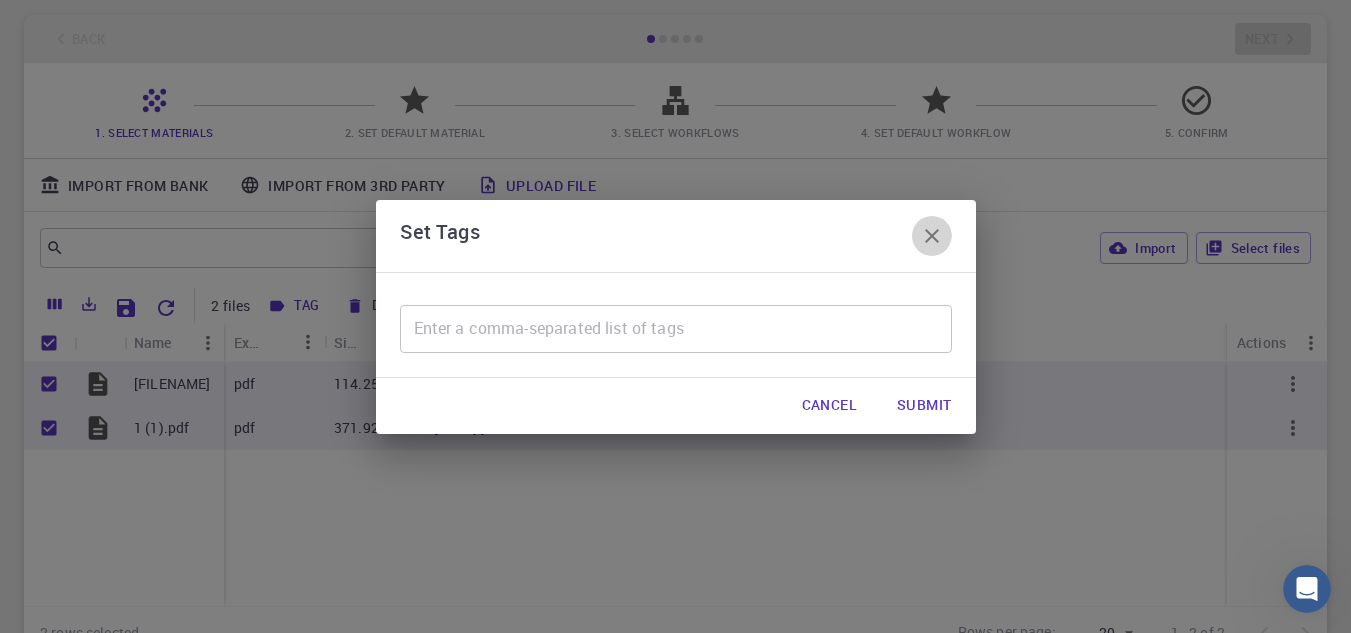 click 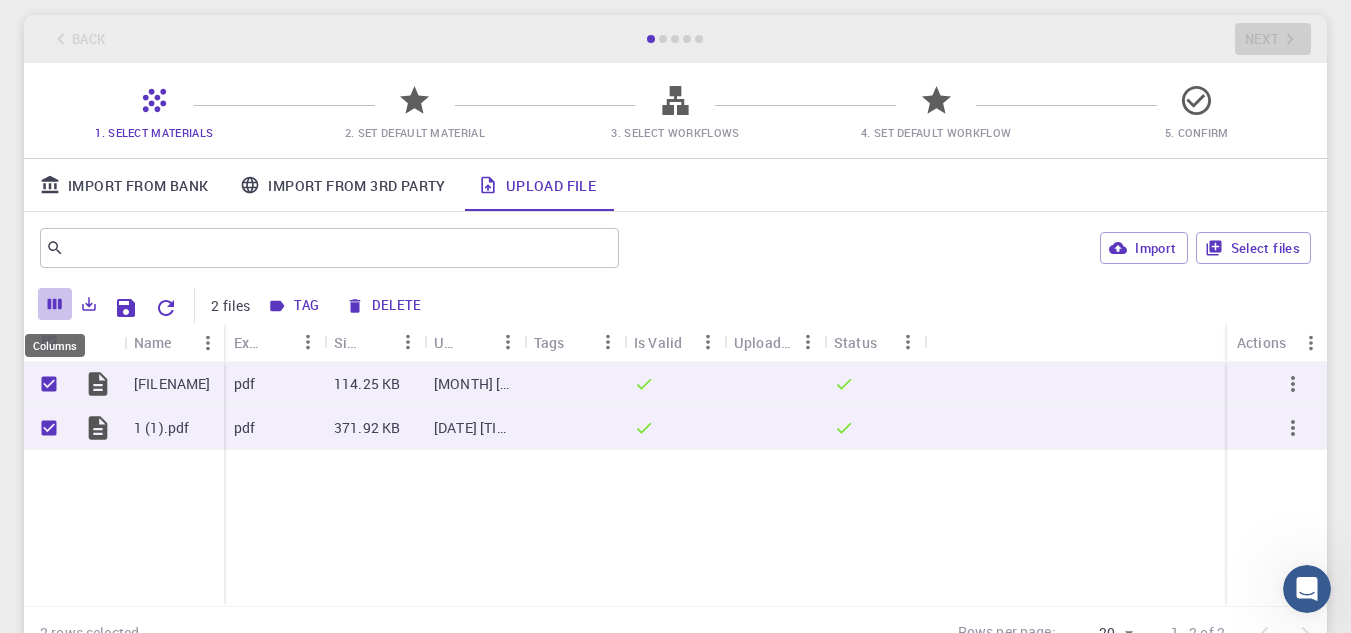 click 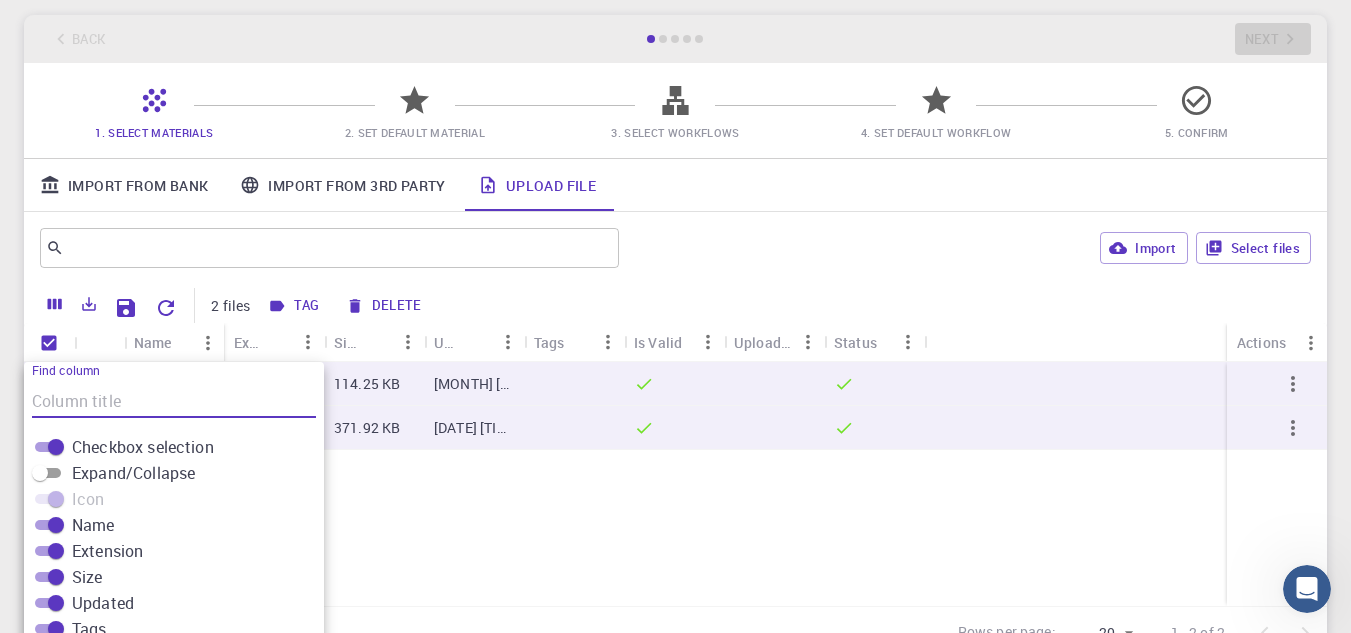scroll, scrollTop: 262, scrollLeft: 0, axis: vertical 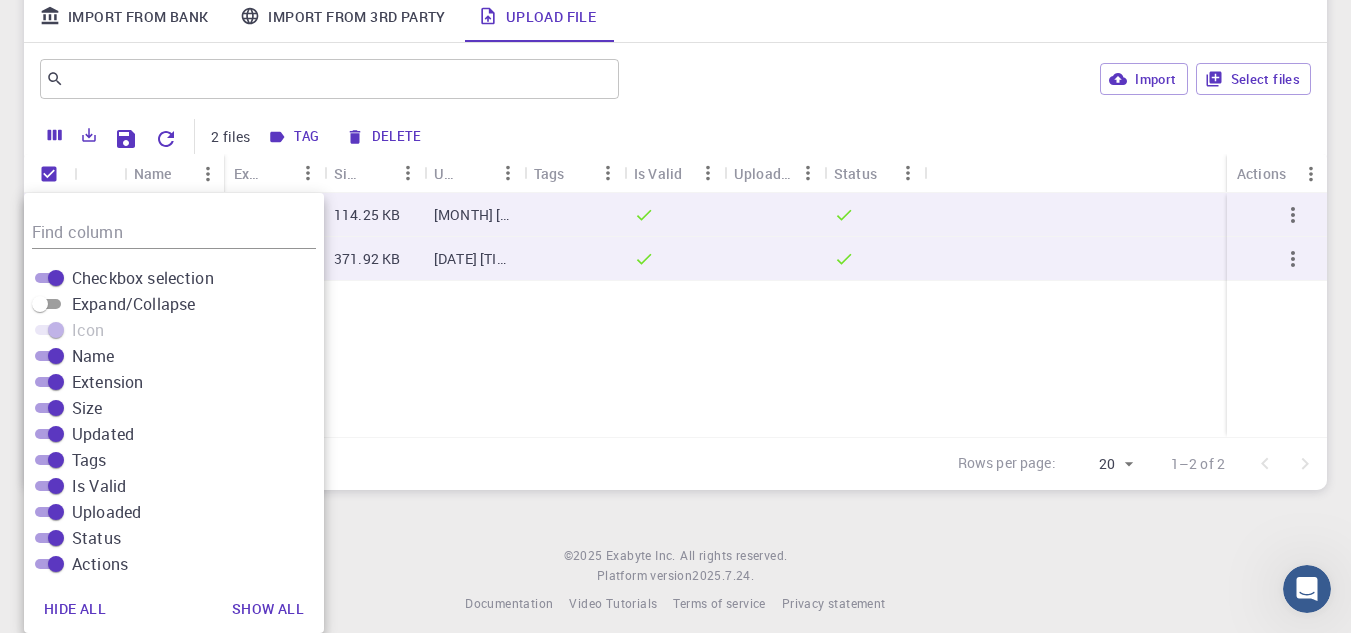 click on "[FILENAME] [FILENAME] [FILESIZE] [DATE] [TIME] [AM/PM] [FILESIZE] [DATE] [TIME] [AM/PM]" at bounding box center [675, 315] 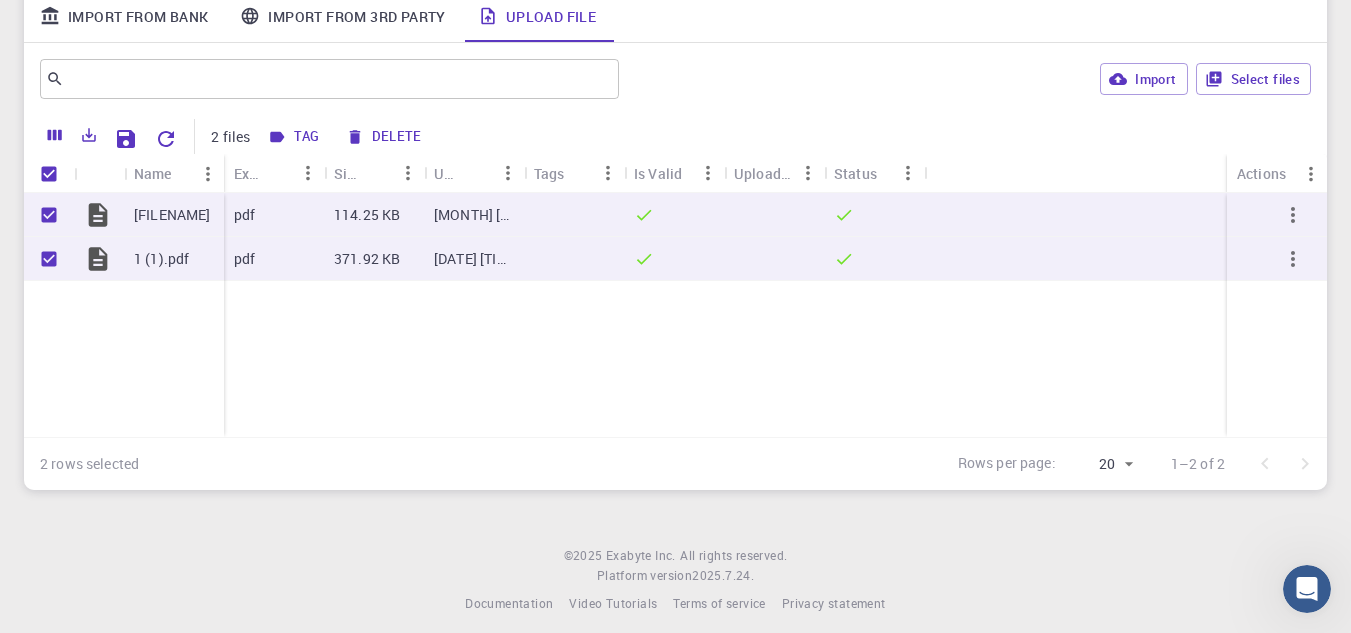 click on "[FIRST] [LAST] [FILENAME] [FILENAME] [FILESIZE] [DATE] [TIME] [AM/PM] [FILESIZE] [DATE] [TIME] [AM/PM] [ROWS] rows selected Rows per page: [NUMBER] [NUMBER]–[NUMBER] of [NUMBER]" at bounding box center [675, 126] 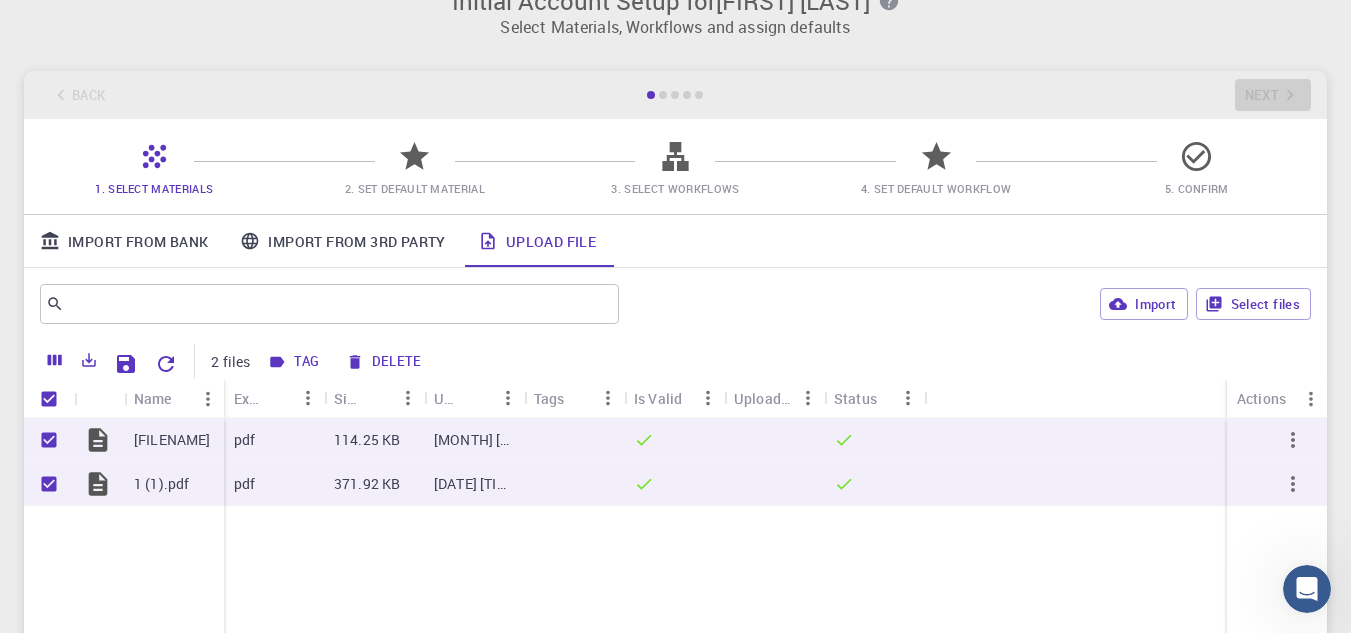 scroll, scrollTop: 75, scrollLeft: 0, axis: vertical 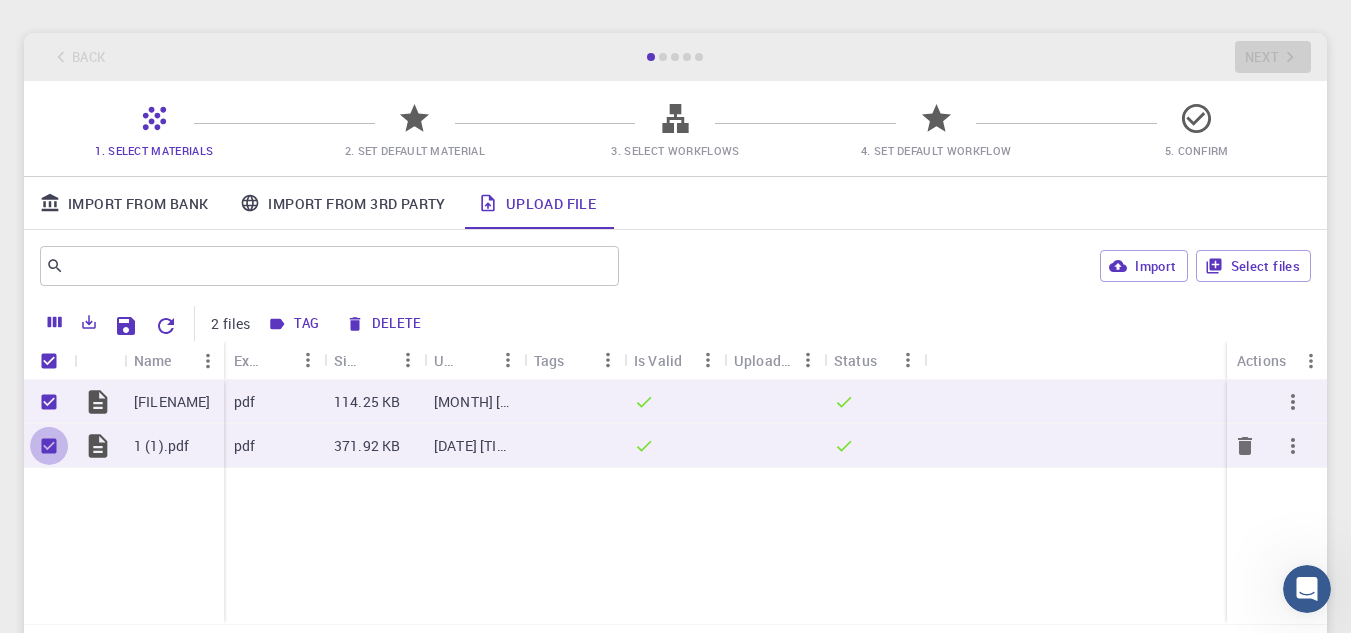 click at bounding box center (49, 446) 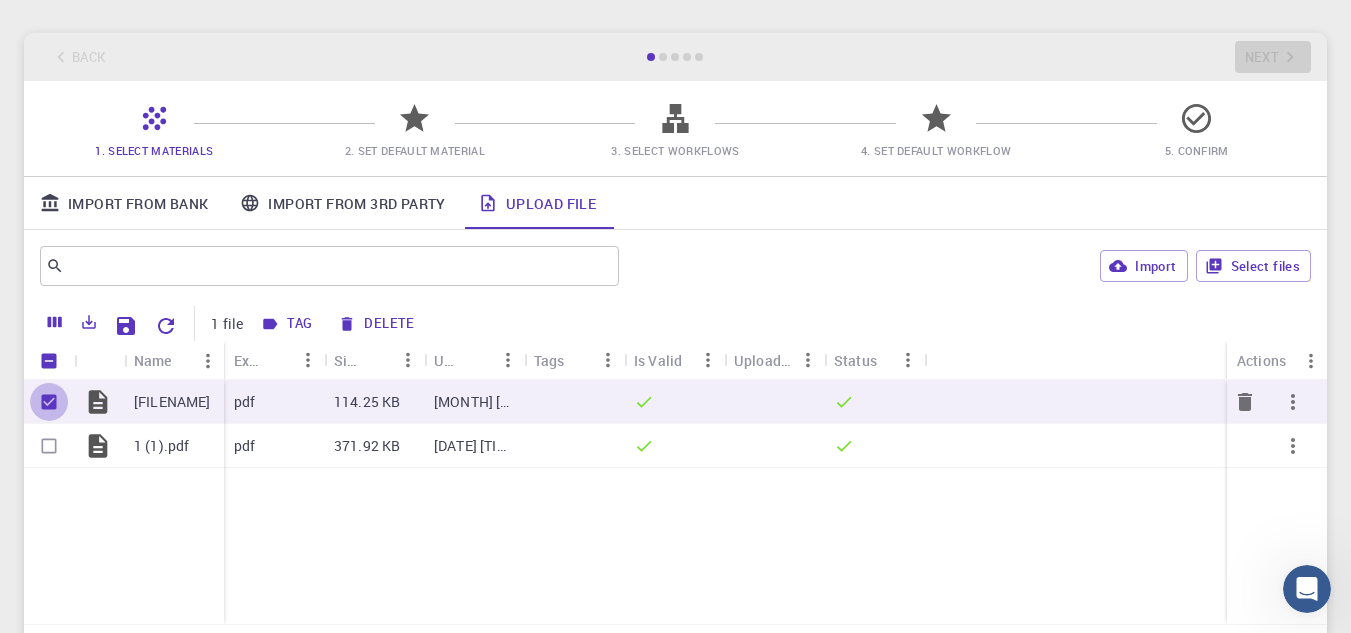 click at bounding box center [49, 402] 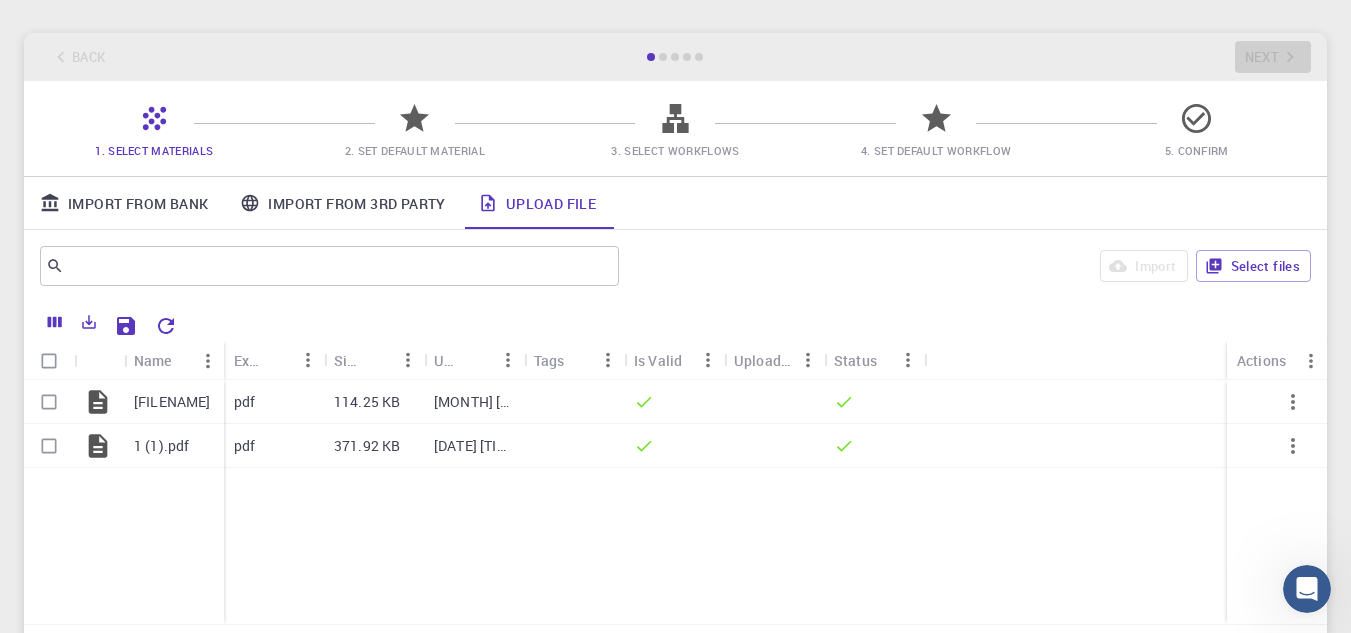 click on "Import From 3rd Party" at bounding box center [342, 203] 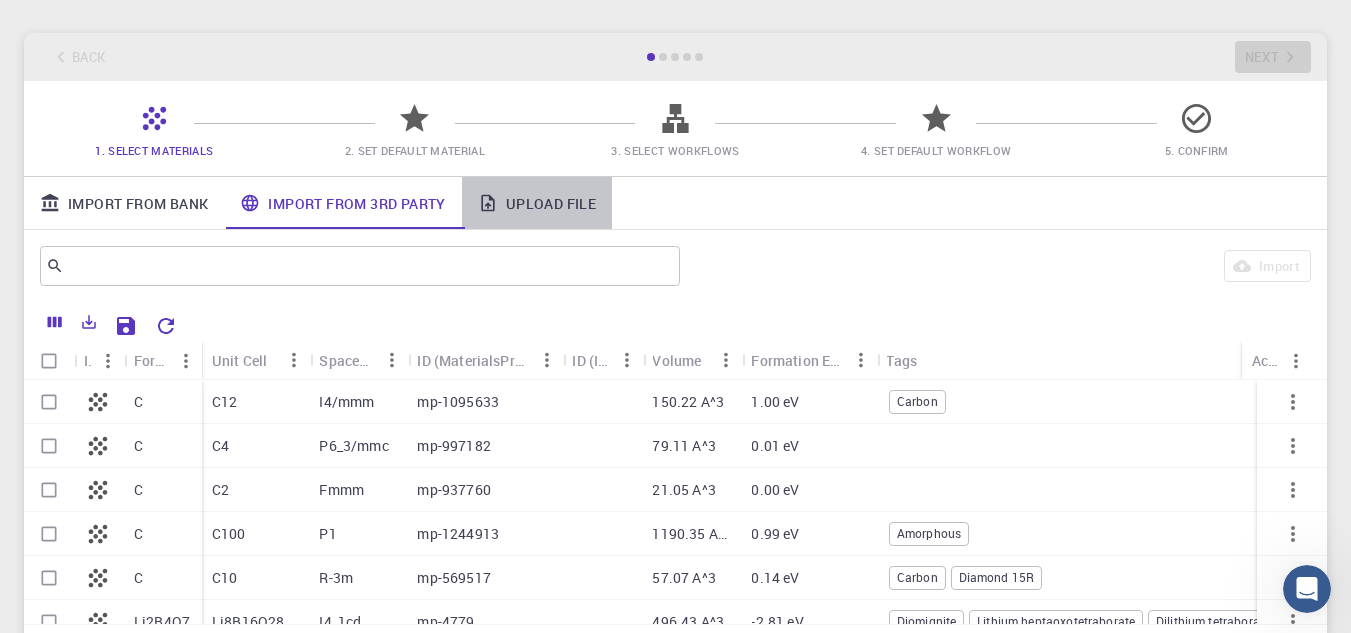 click on "Upload File" at bounding box center (537, 203) 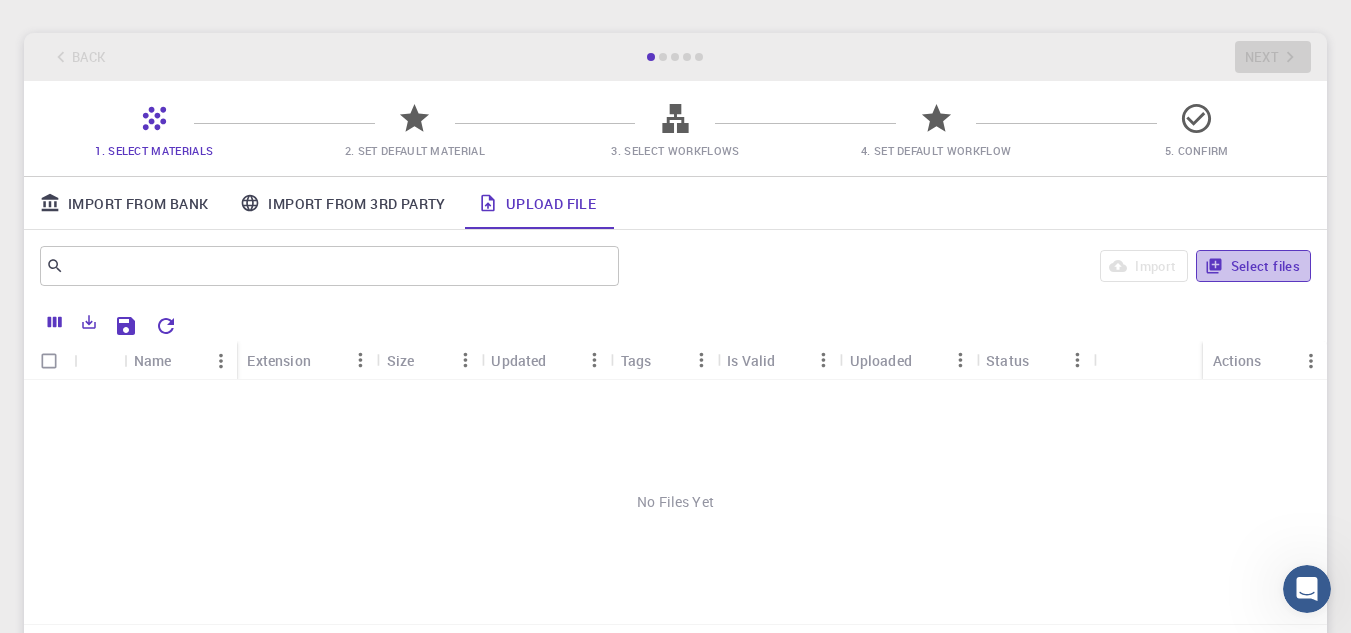 click on "Select files" at bounding box center (1253, 266) 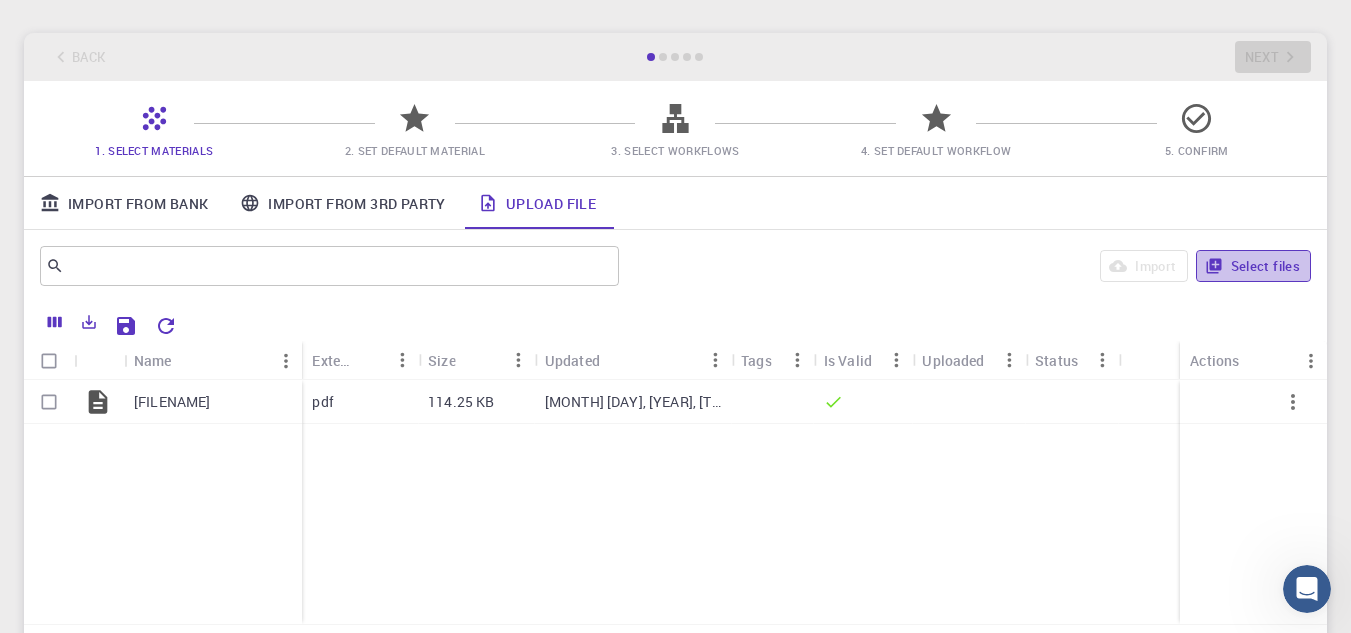 click on "Select files" at bounding box center (1253, 266) 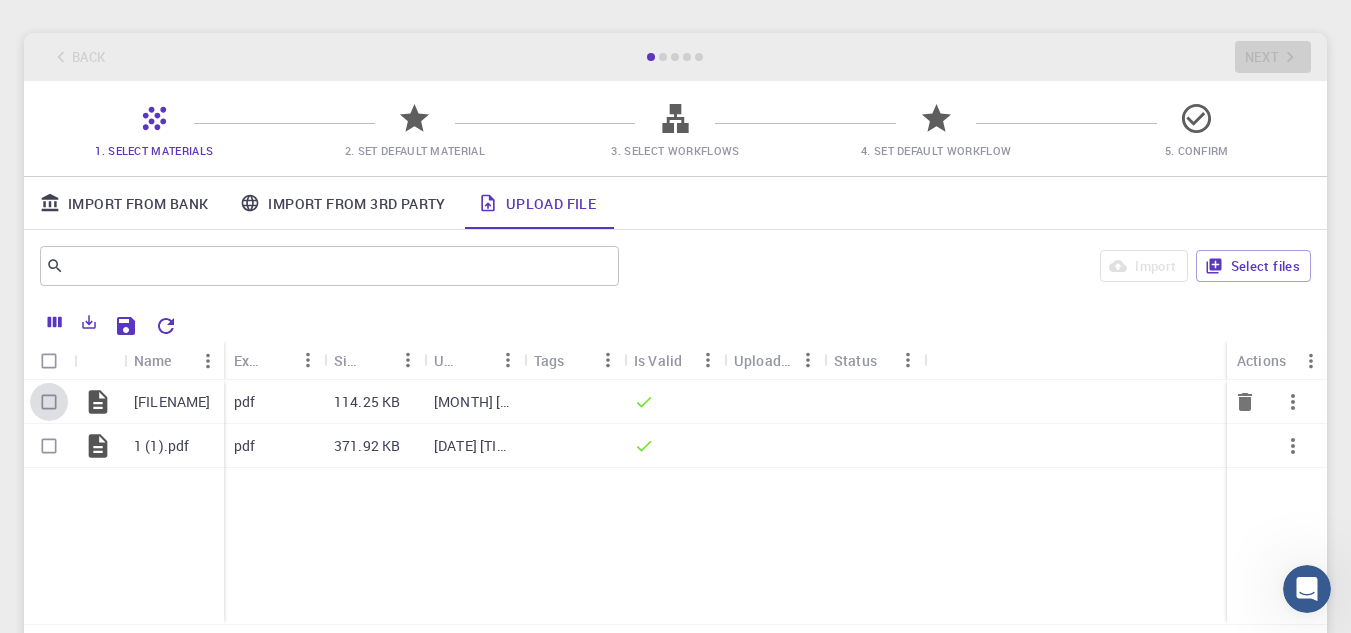 click at bounding box center [49, 402] 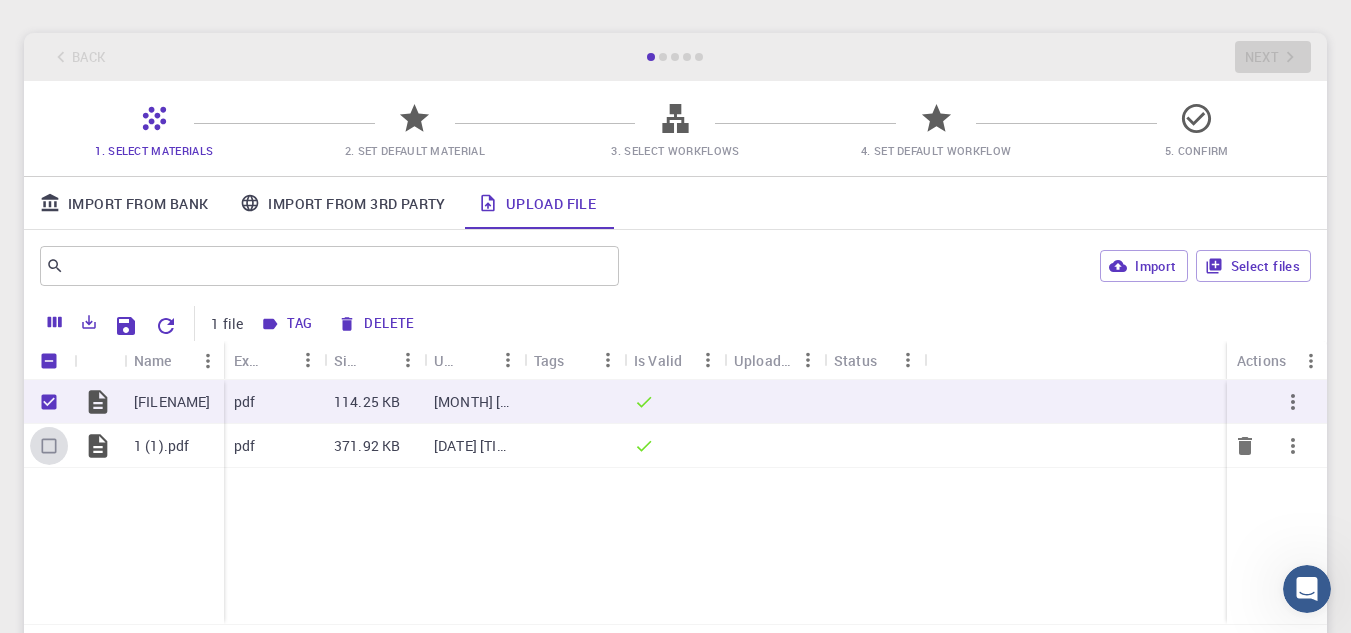 click at bounding box center [49, 446] 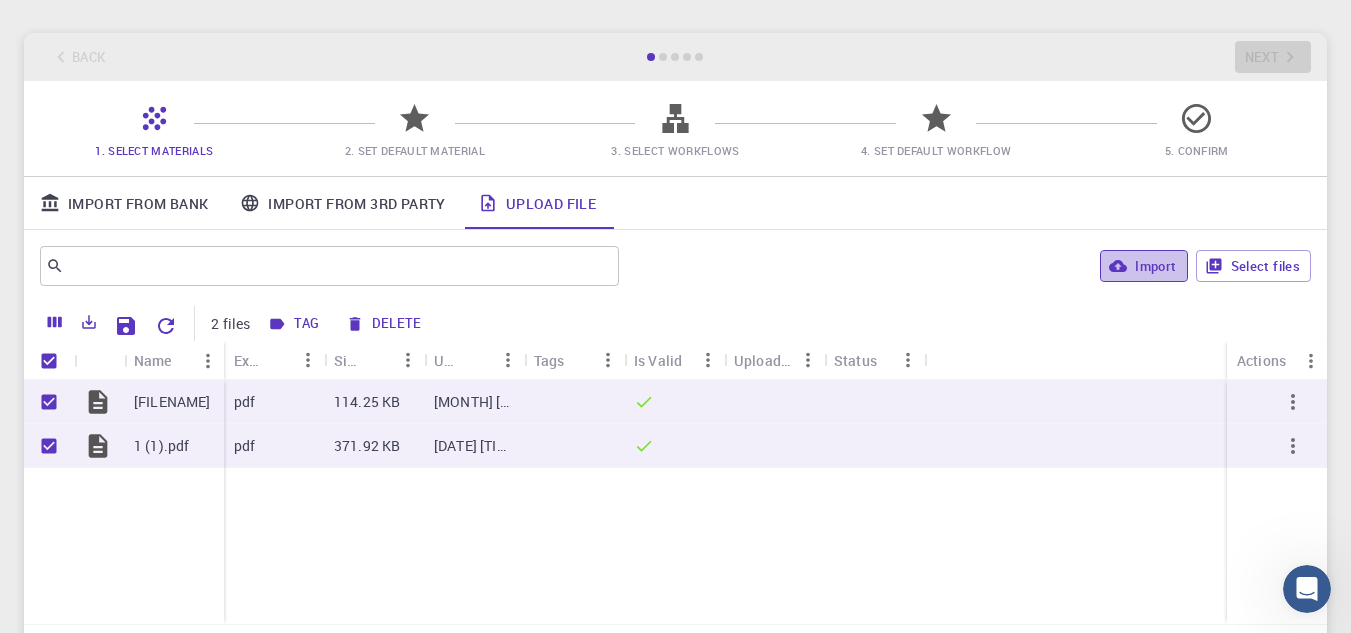 click on "Import" at bounding box center [1143, 266] 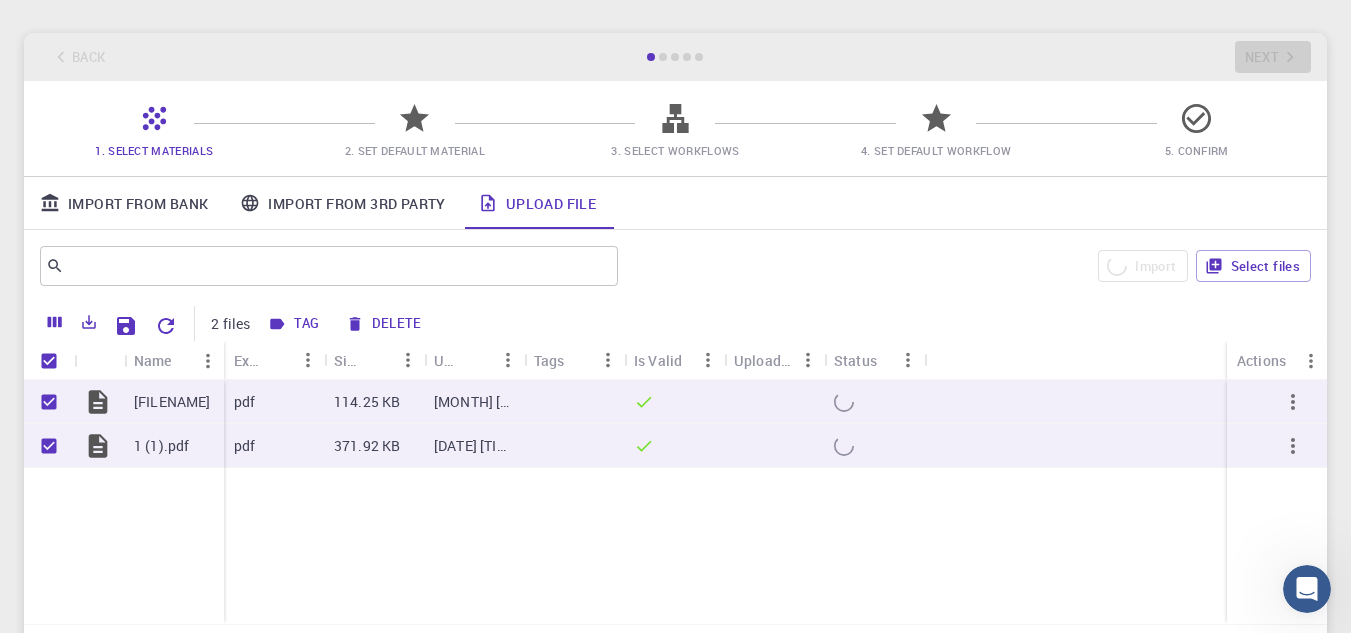 checkbox on "false" 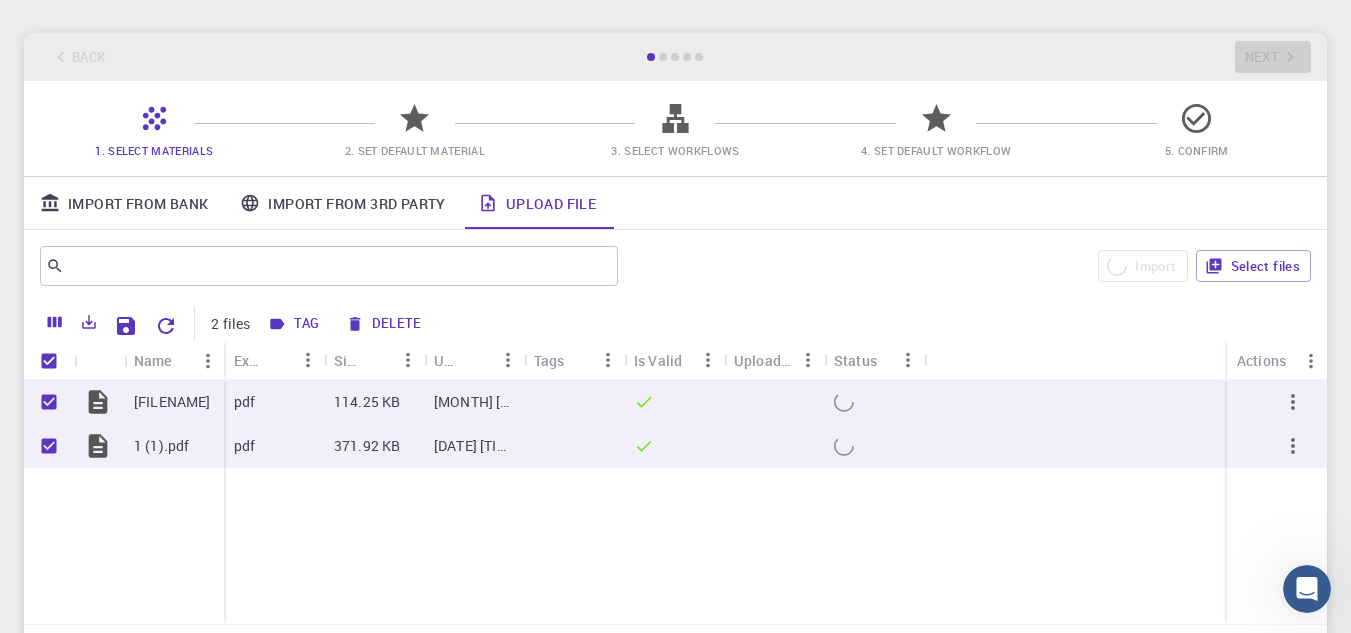 checkbox on "false" 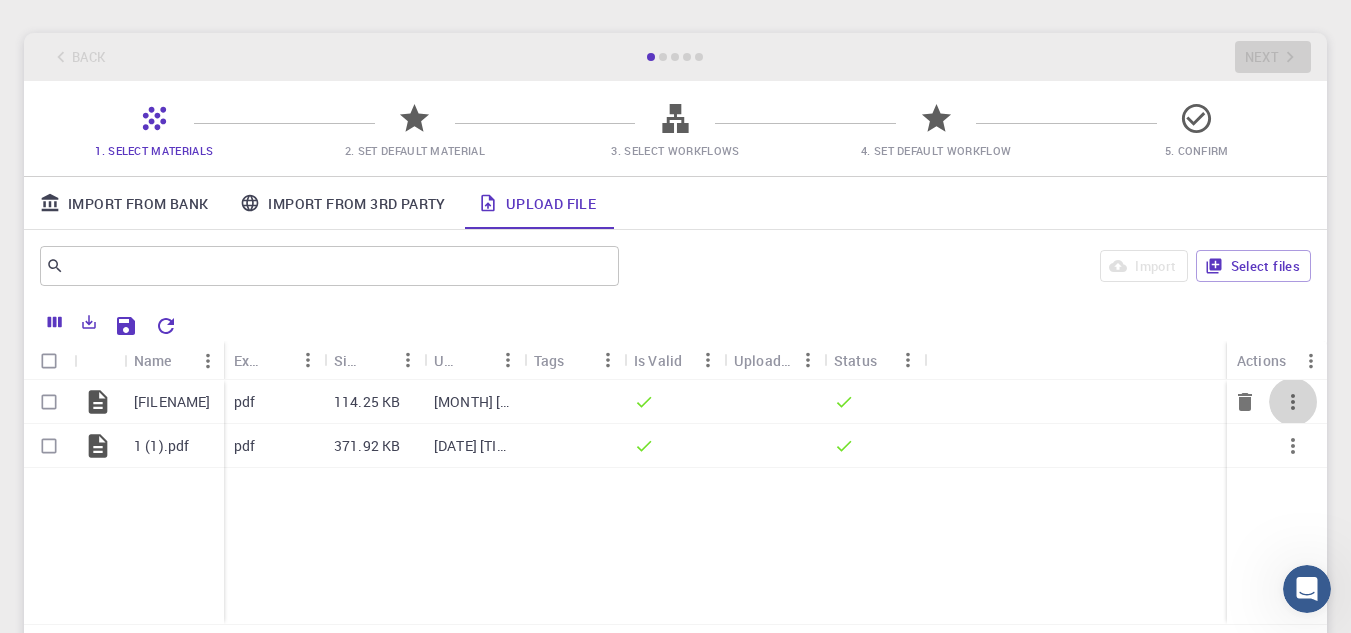 click at bounding box center (1293, 402) 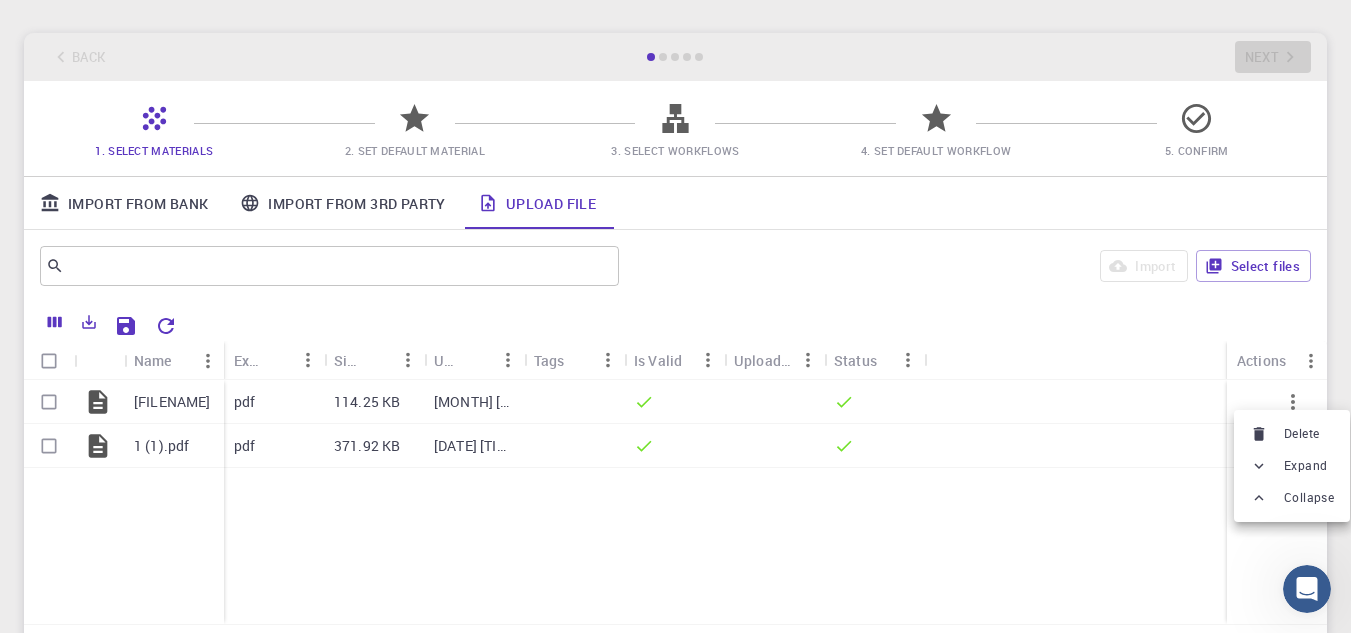 click at bounding box center (675, 316) 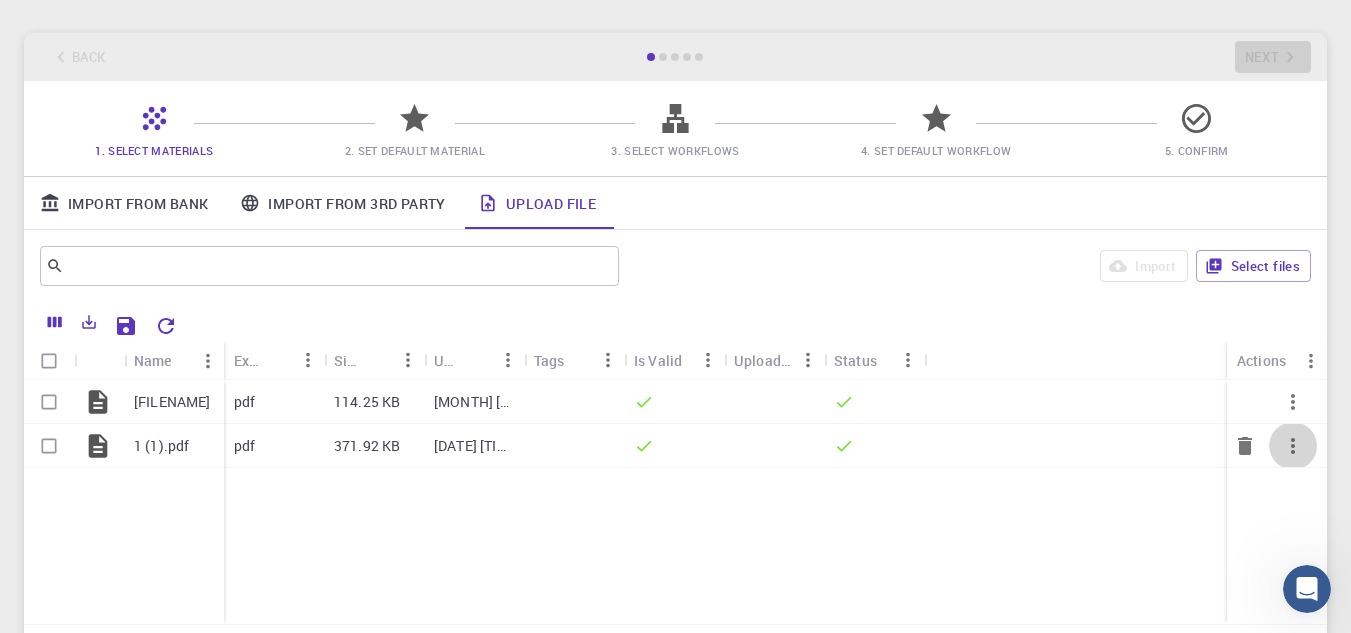 click 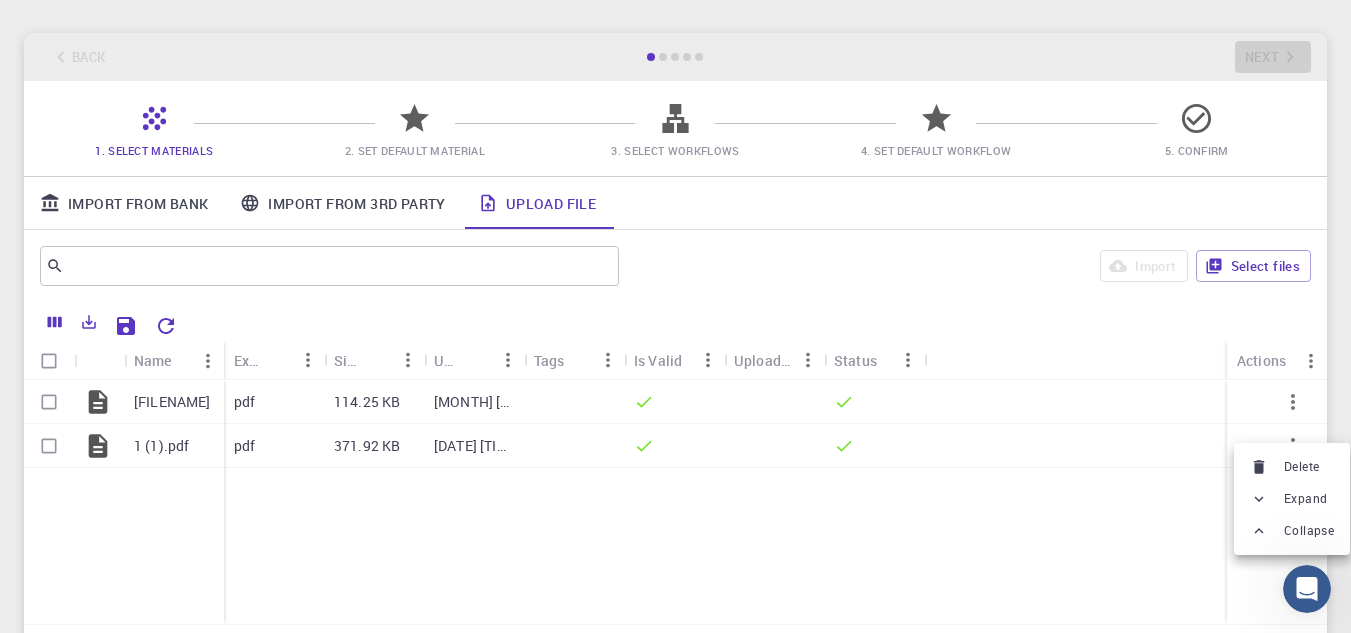 click at bounding box center (675, 316) 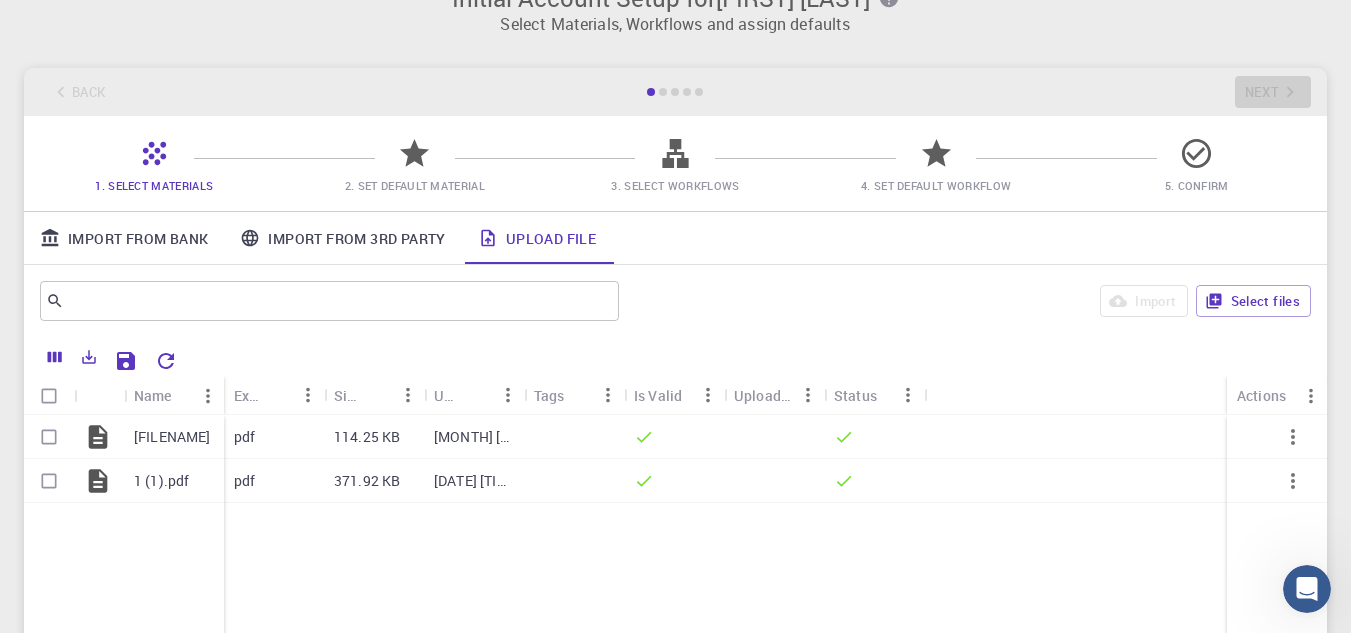 scroll, scrollTop: 42, scrollLeft: 0, axis: vertical 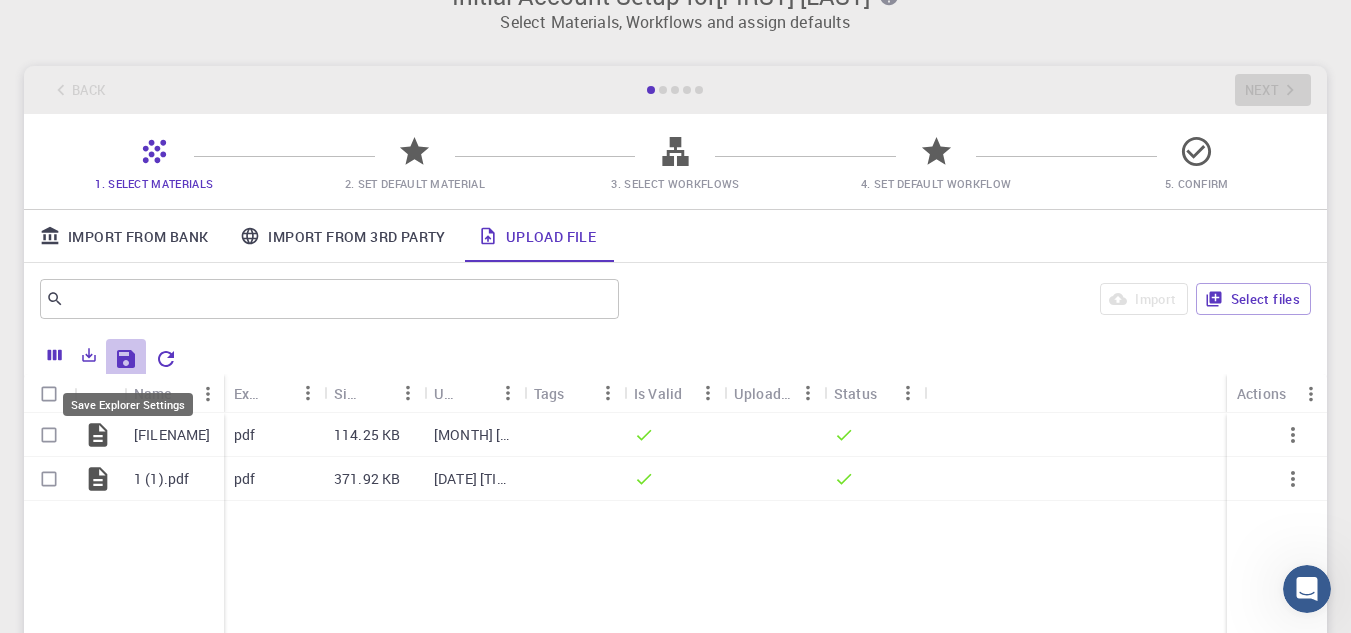 click 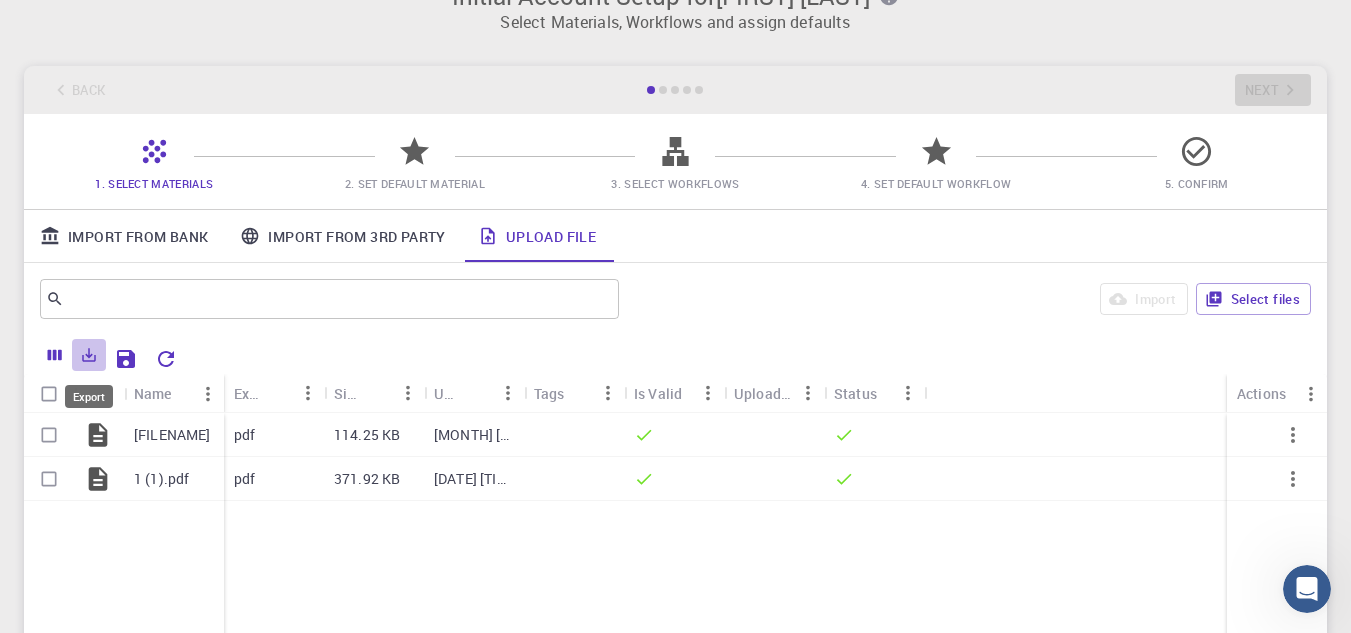 click at bounding box center (89, 355) 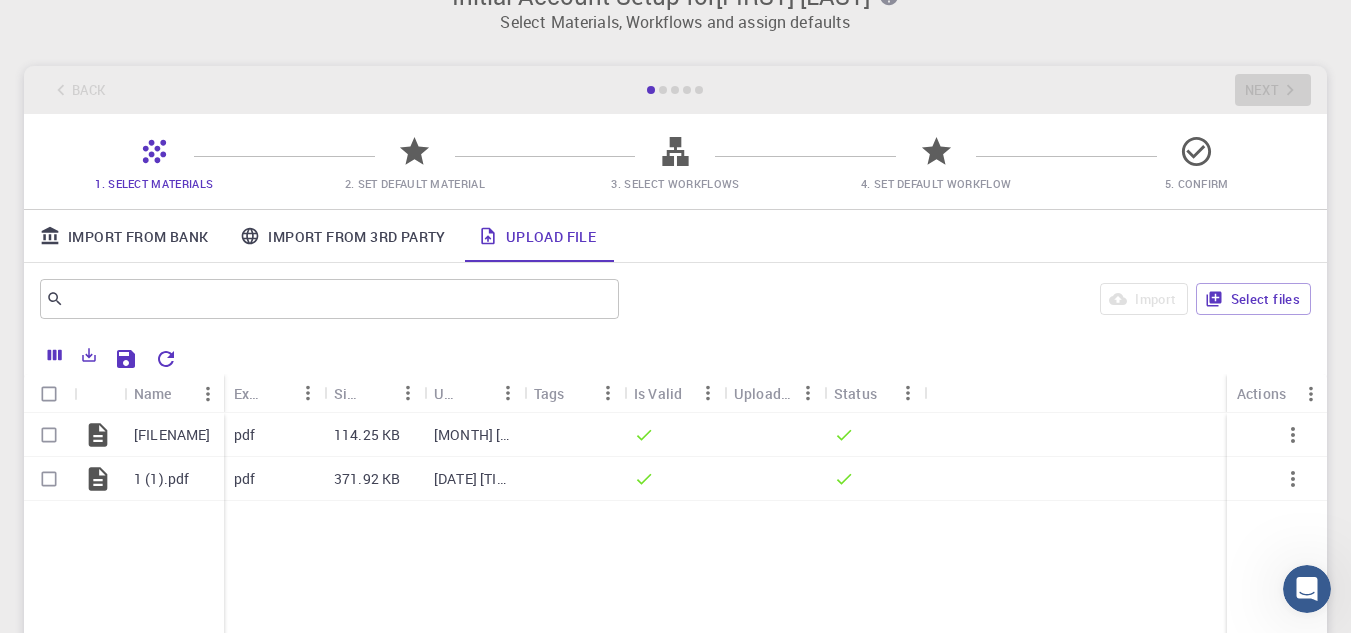click on "[FILENAME] [FILENAME] [FILESIZE] [DATE] [TIME] [AM/PM] [FILESIZE] [DATE] [TIME] [AM/PM]" at bounding box center [675, 535] 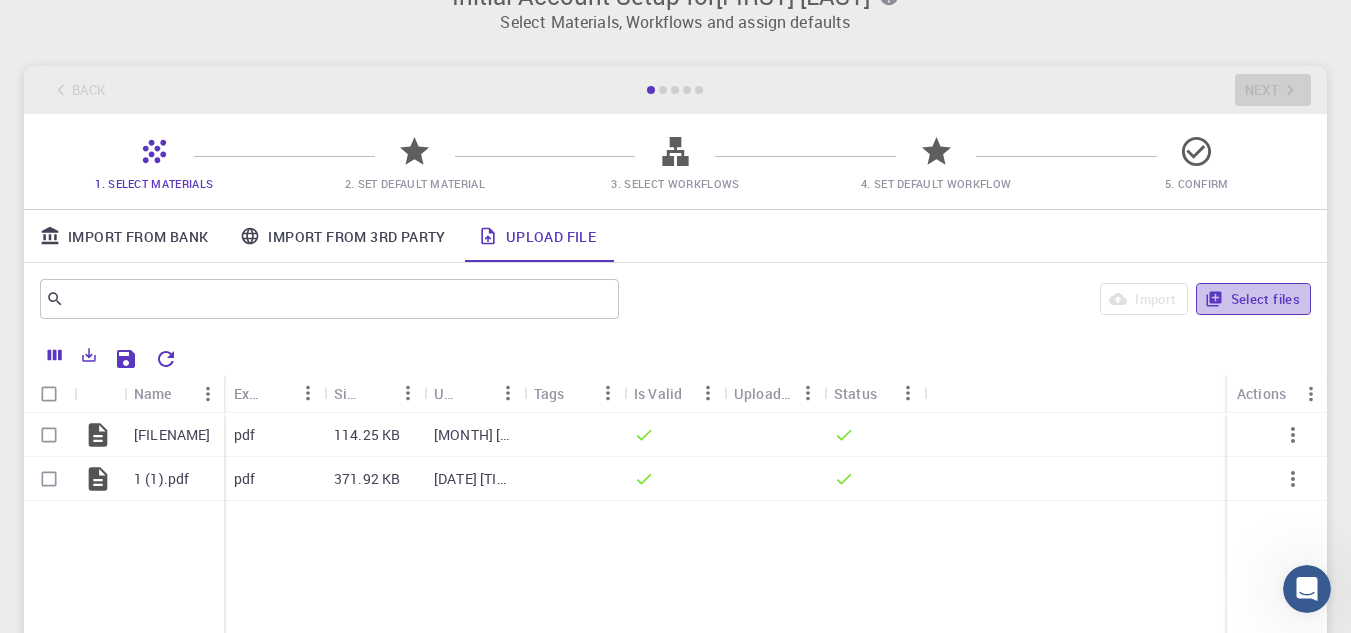 click on "Select files" at bounding box center [1253, 299] 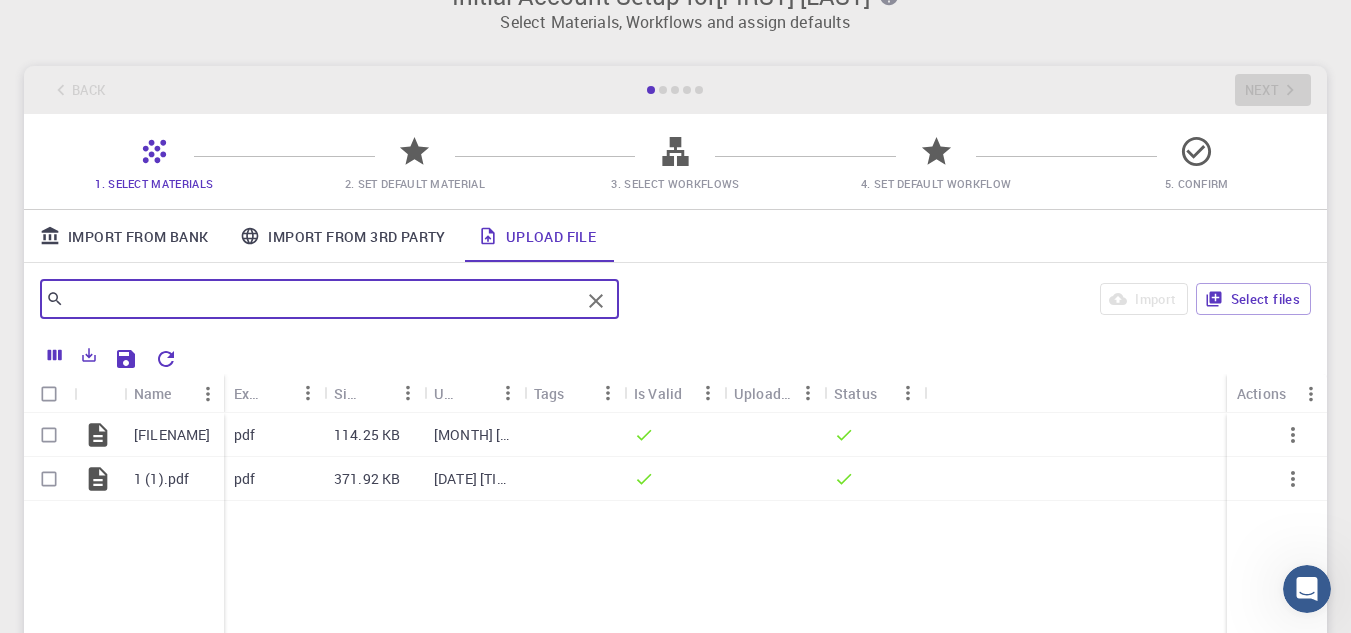 click at bounding box center (322, 299) 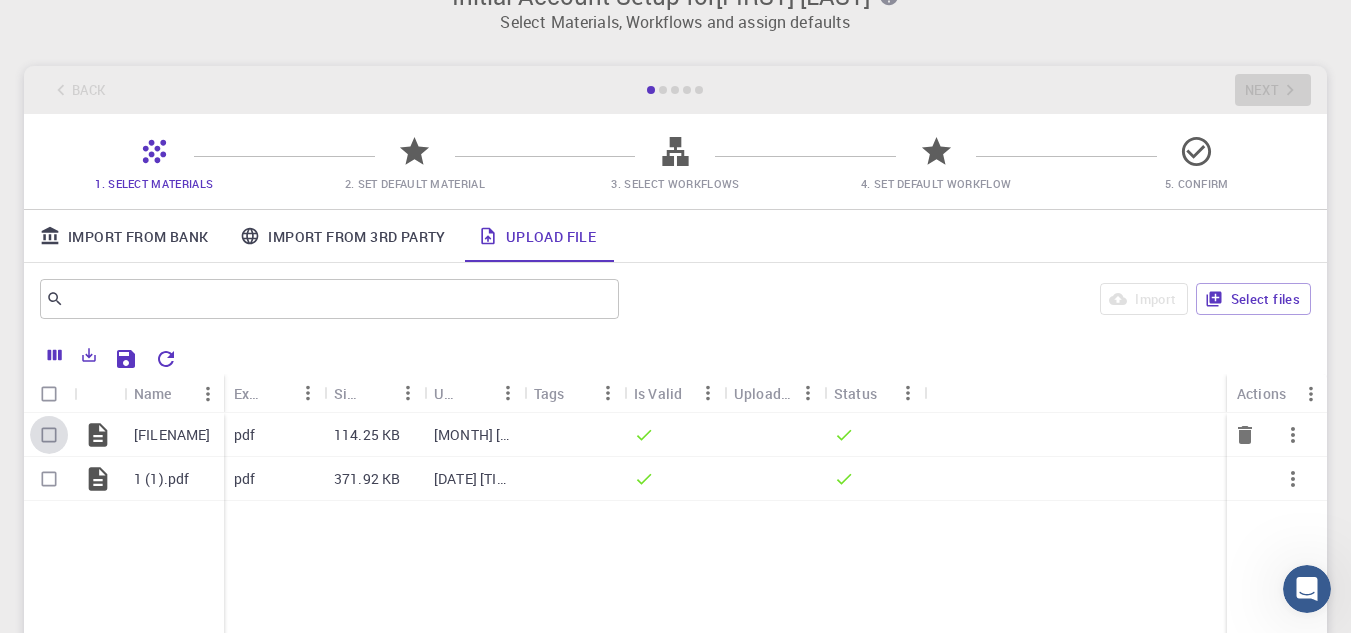 click at bounding box center (49, 435) 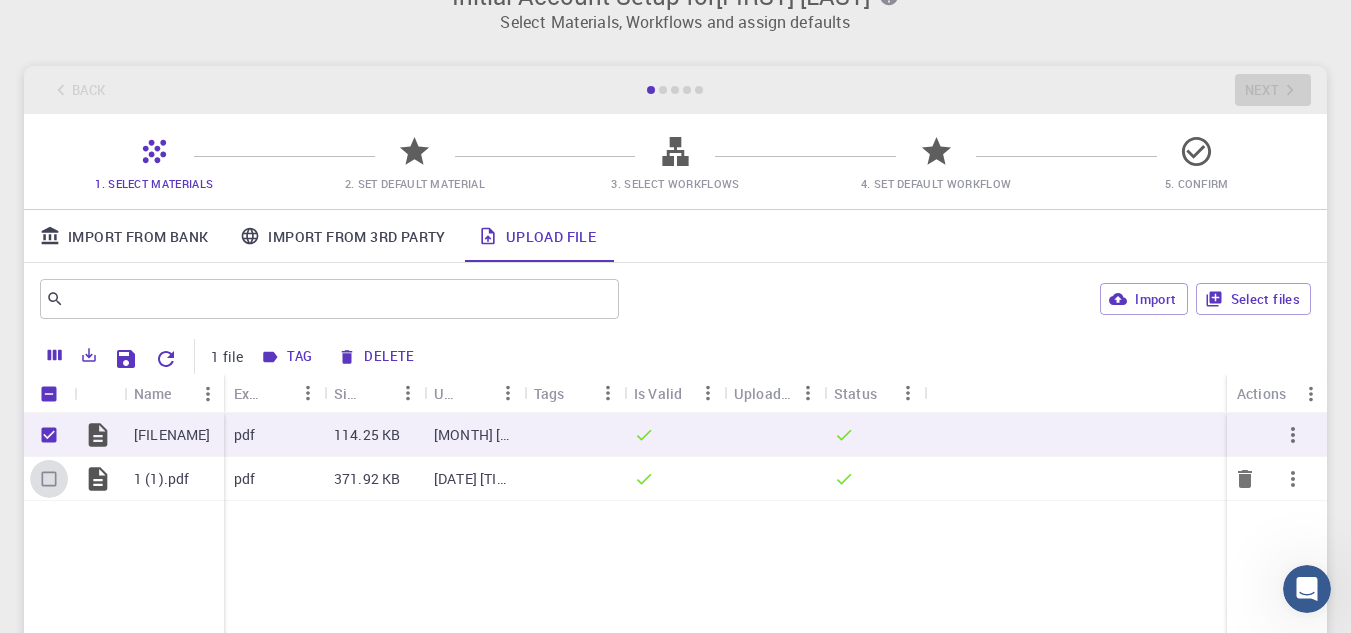 click at bounding box center [49, 479] 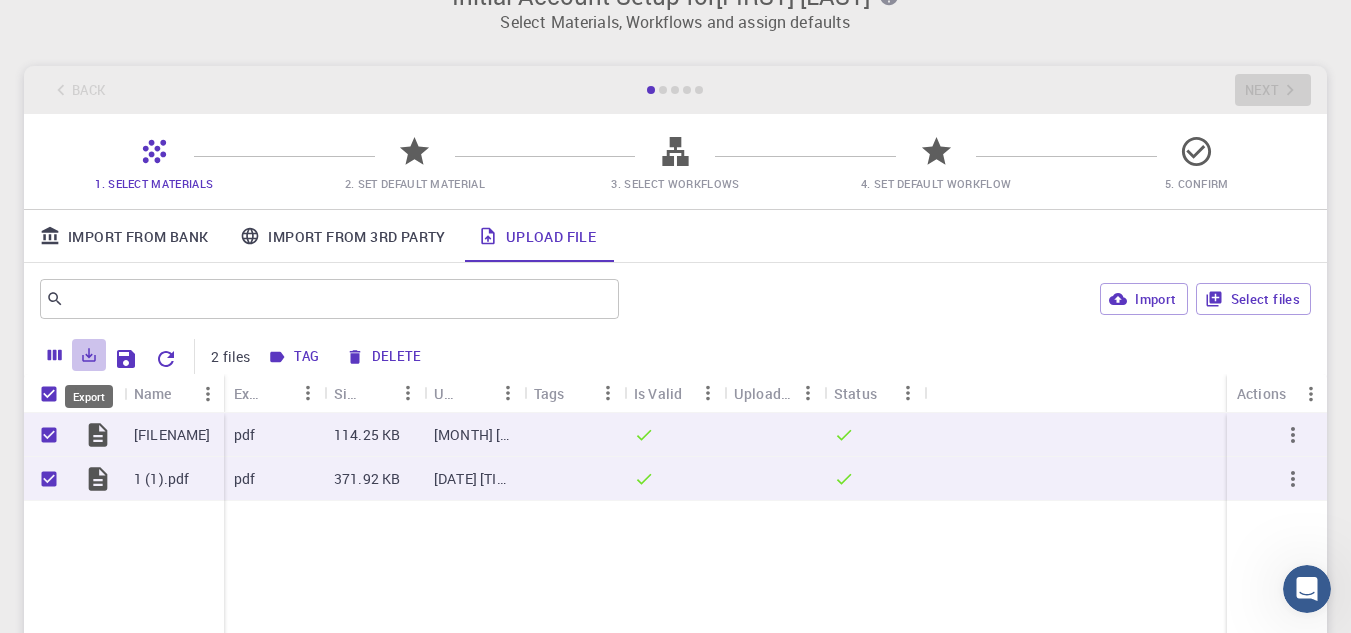 click 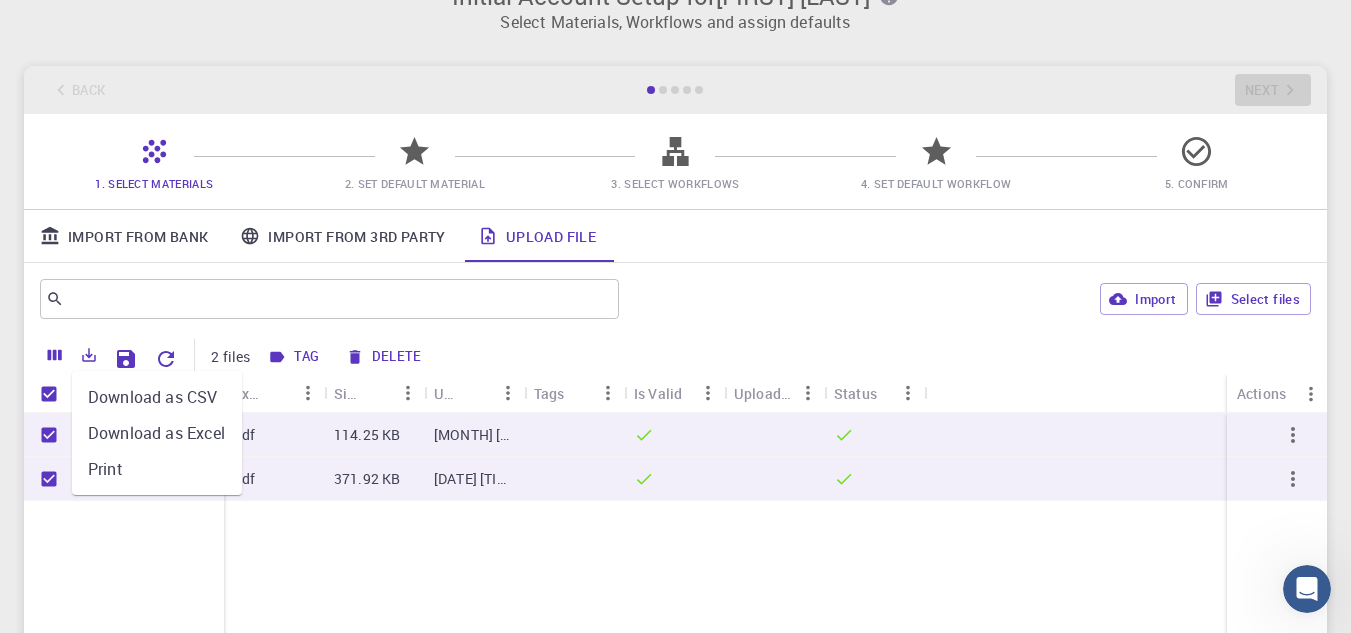 click on "​ Import Select files" at bounding box center [675, 299] 